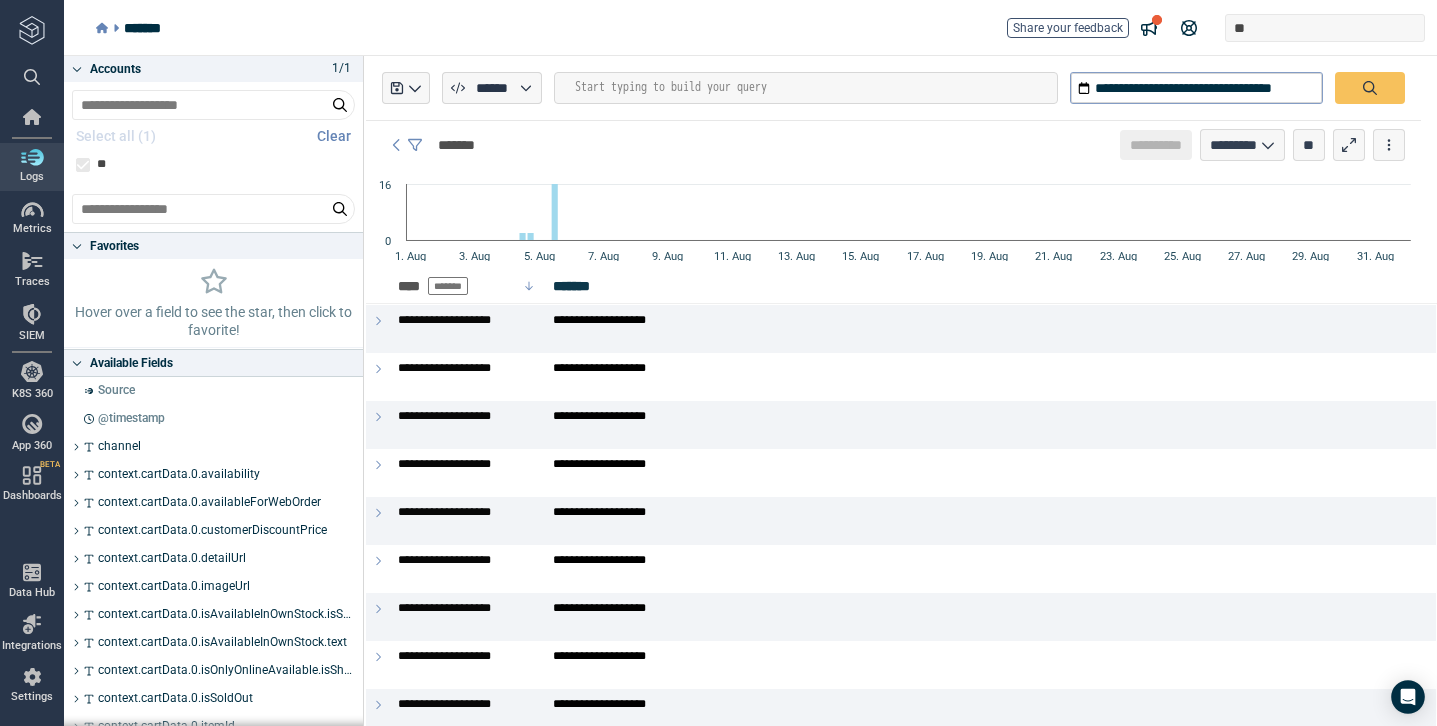 scroll, scrollTop: 0, scrollLeft: 0, axis: both 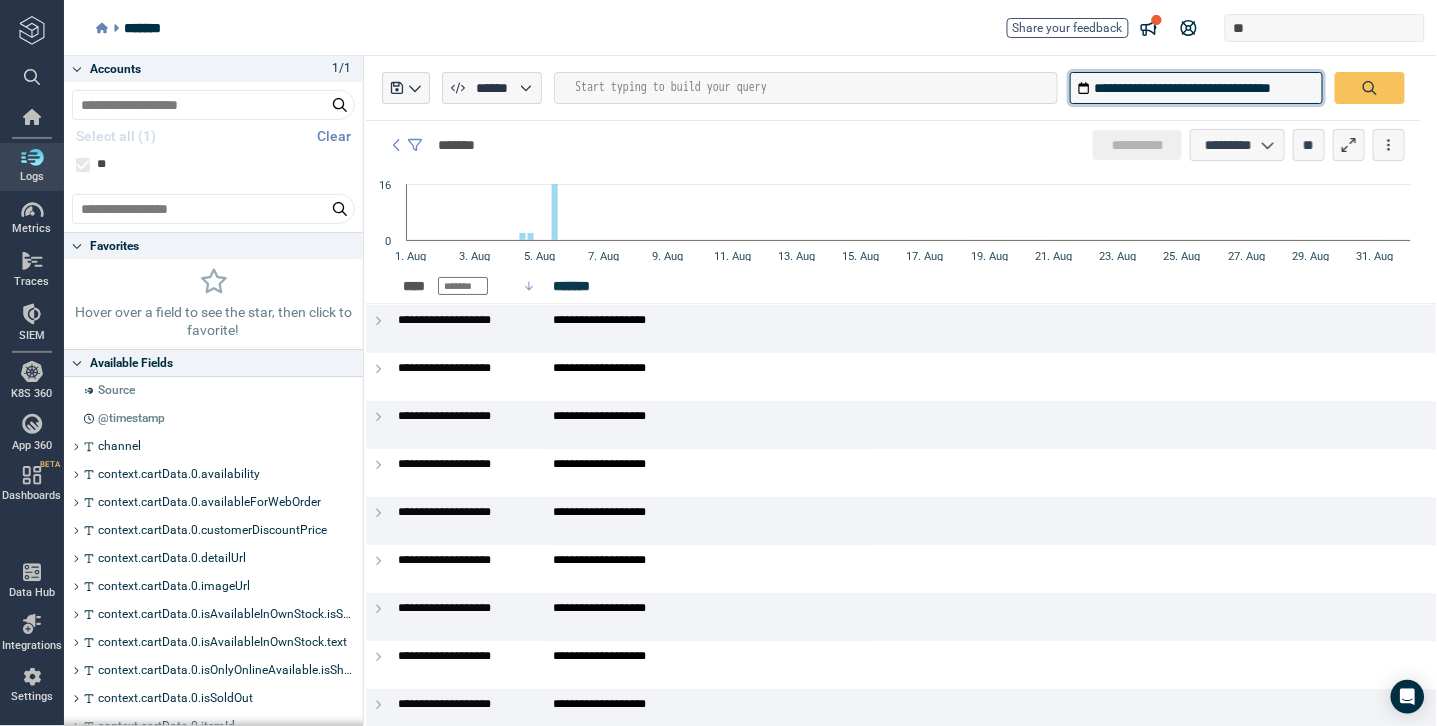 click on "**********" at bounding box center (1196, 88) 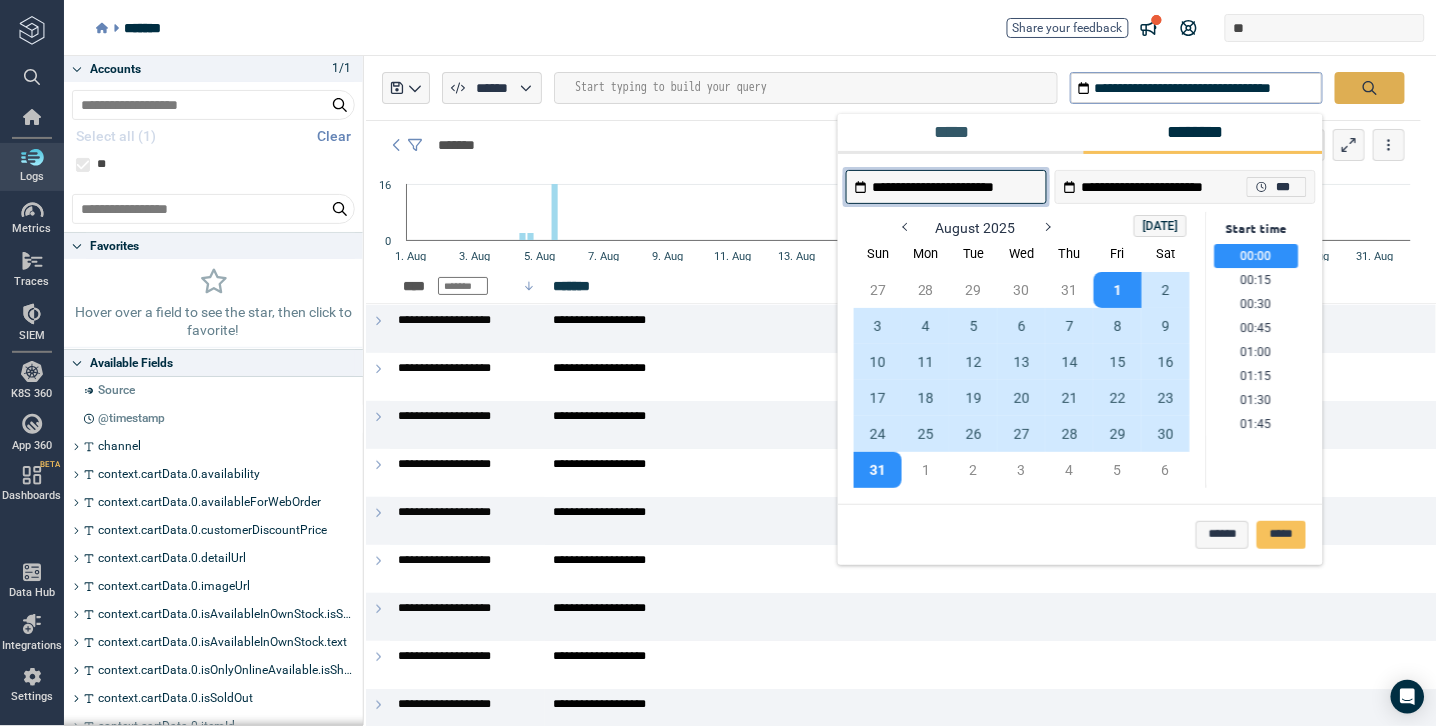 click at bounding box center (1370, 88) 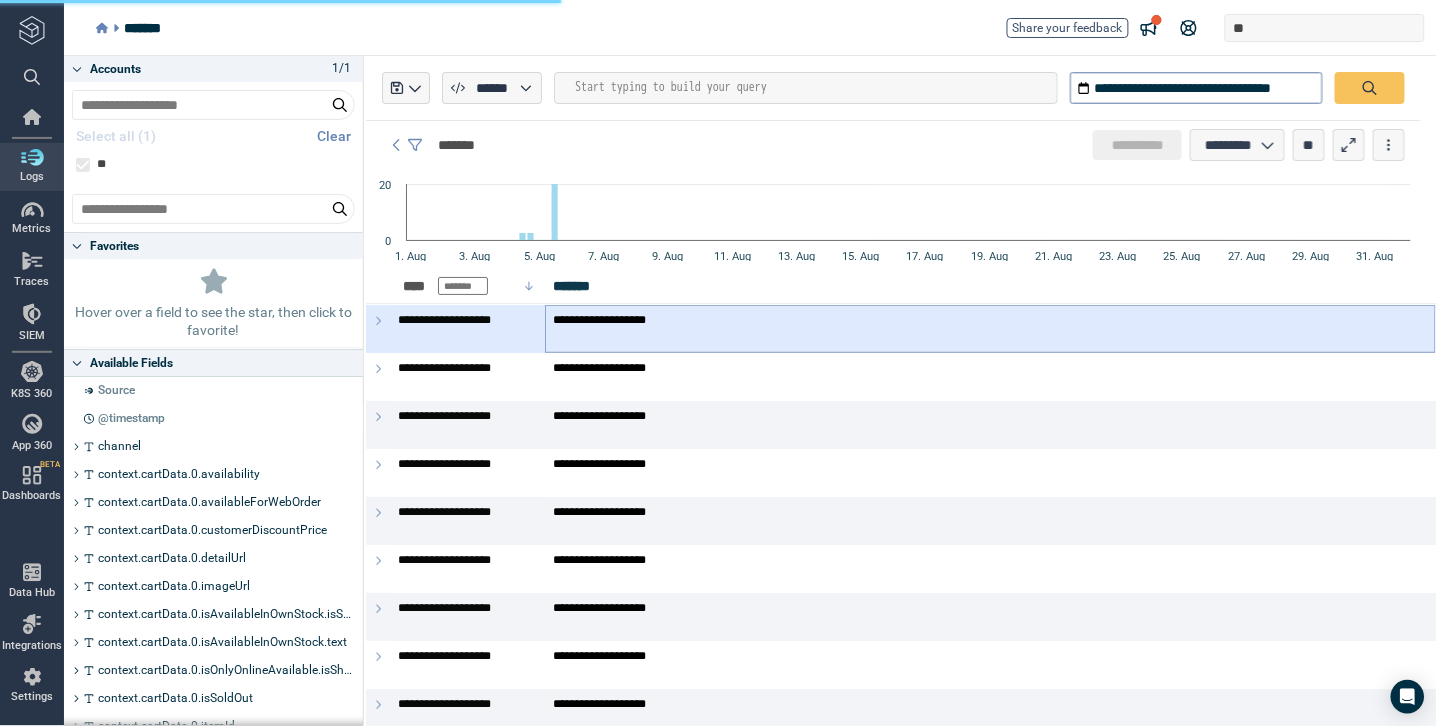 type on "*" 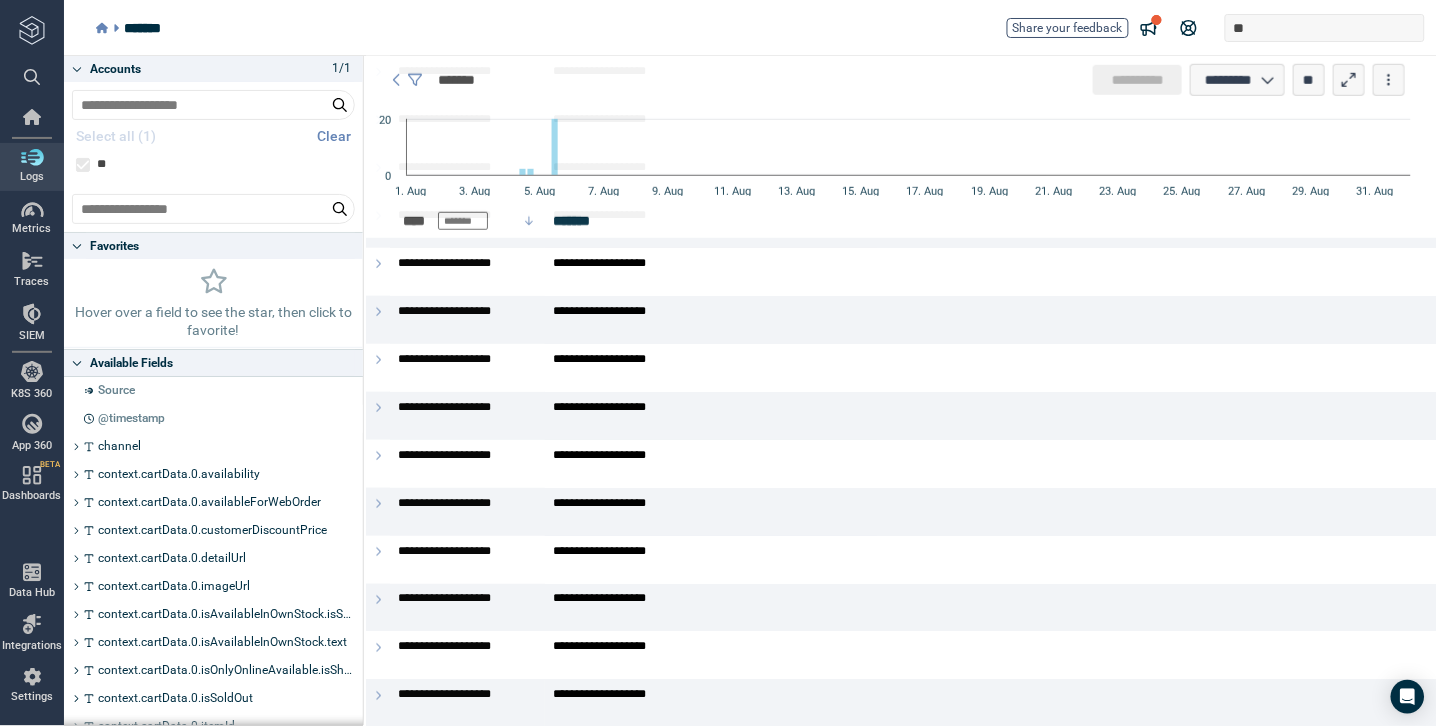 scroll, scrollTop: 0, scrollLeft: 0, axis: both 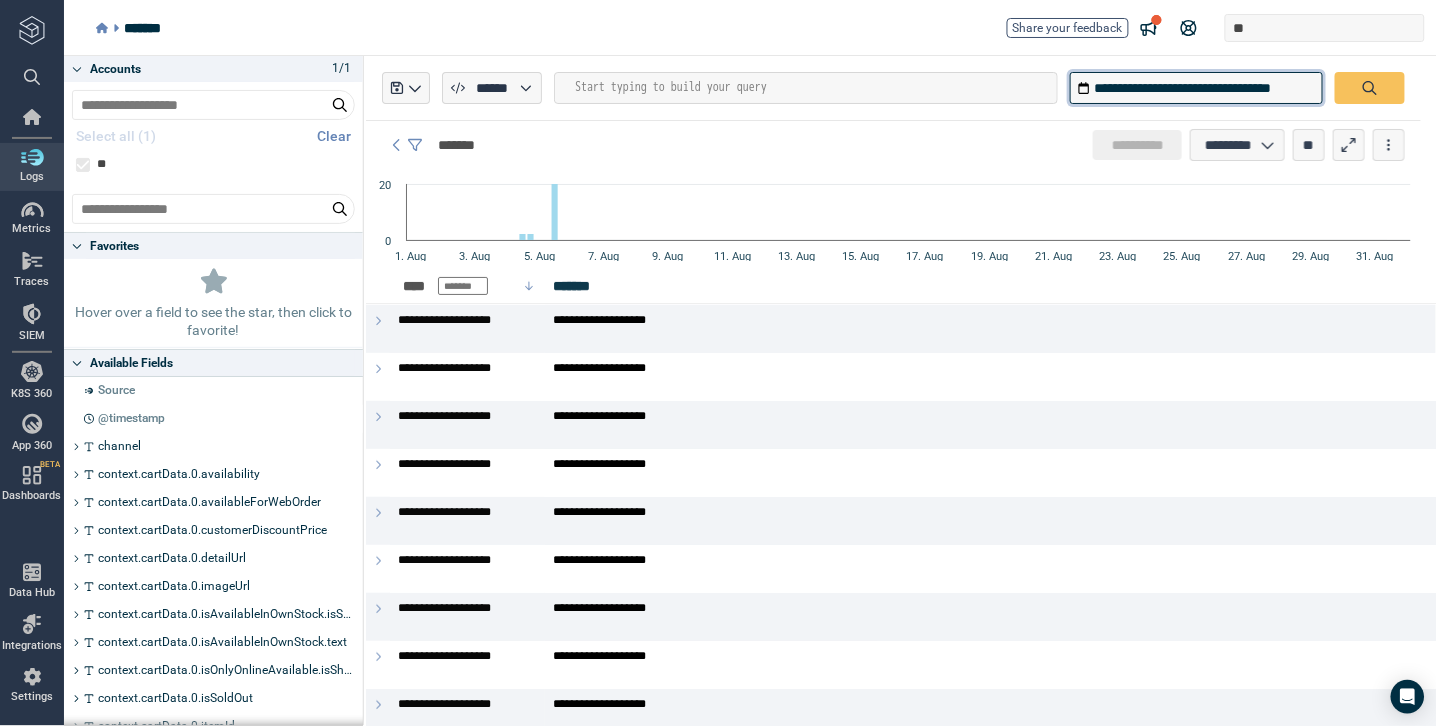 click on "**********" at bounding box center (1196, 88) 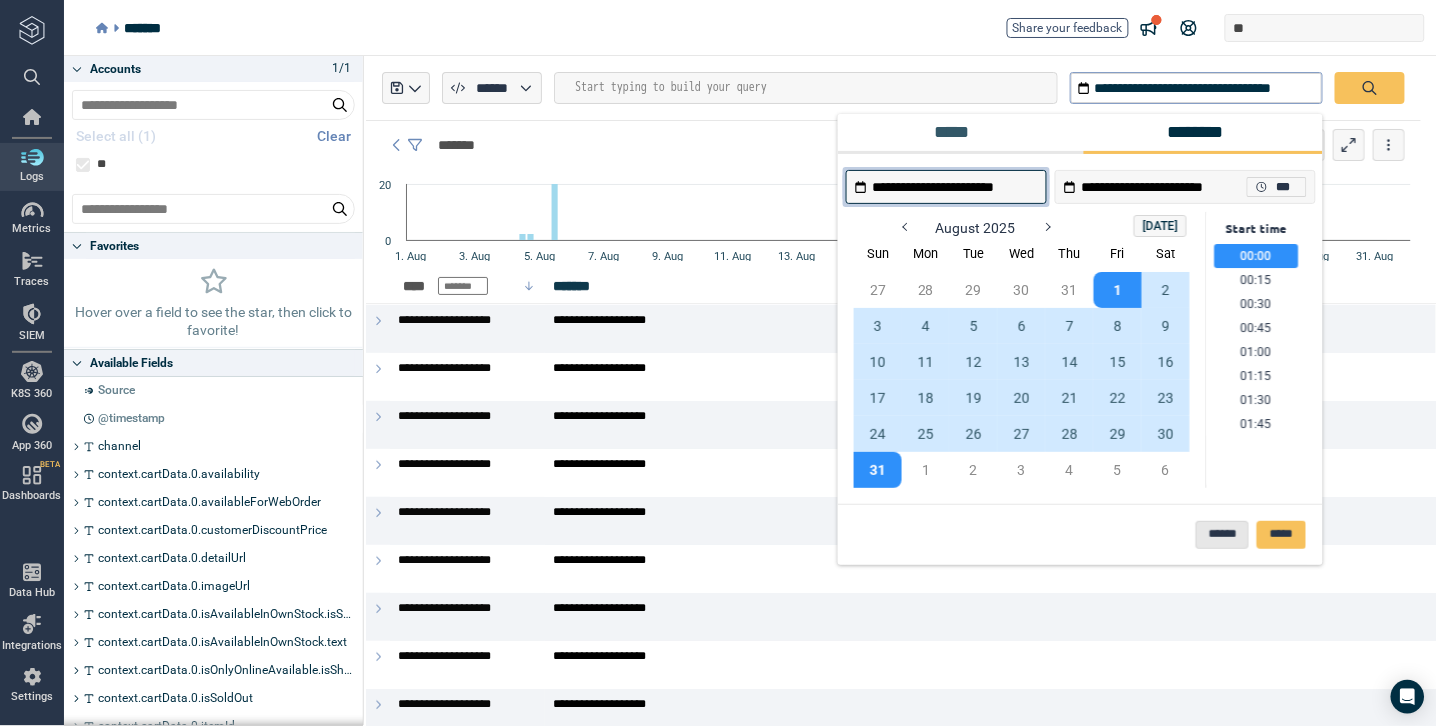 click on "******" at bounding box center (1222, 535) 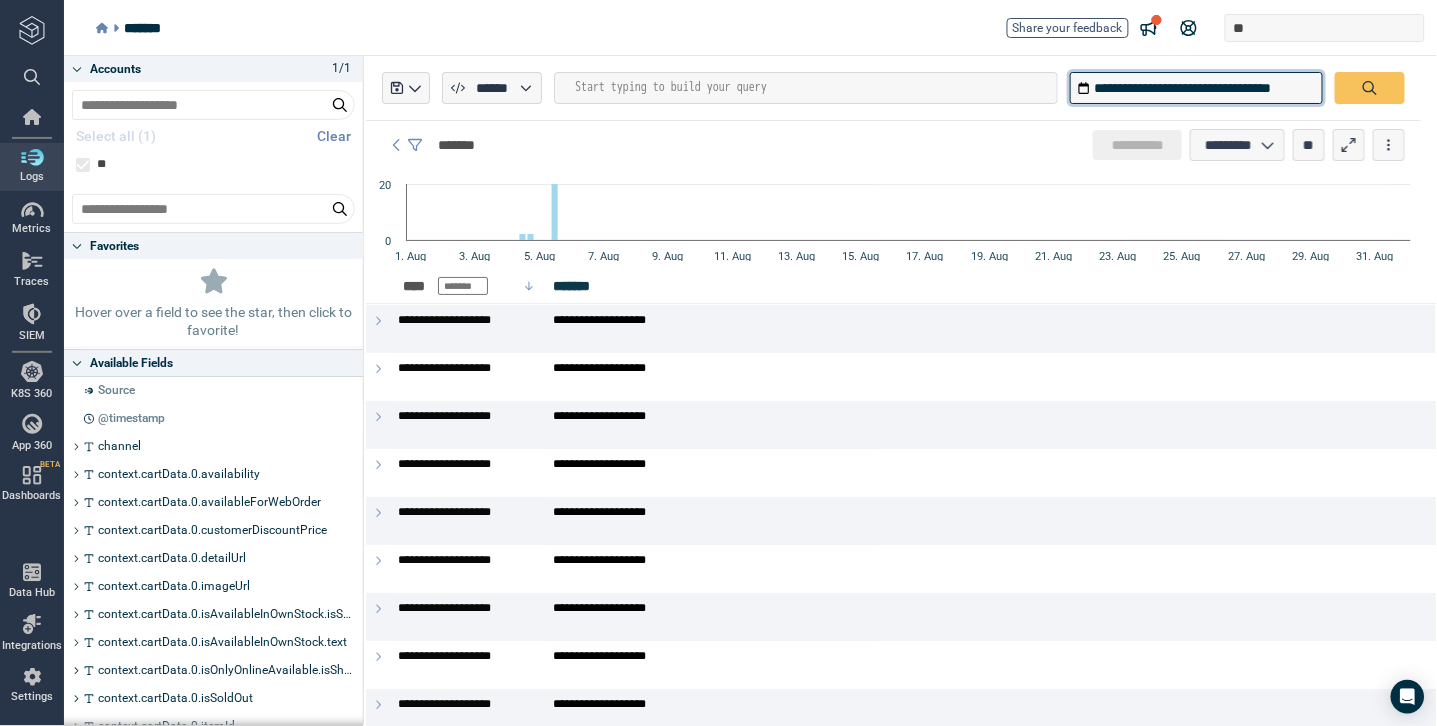 click on "**********" at bounding box center (1196, 88) 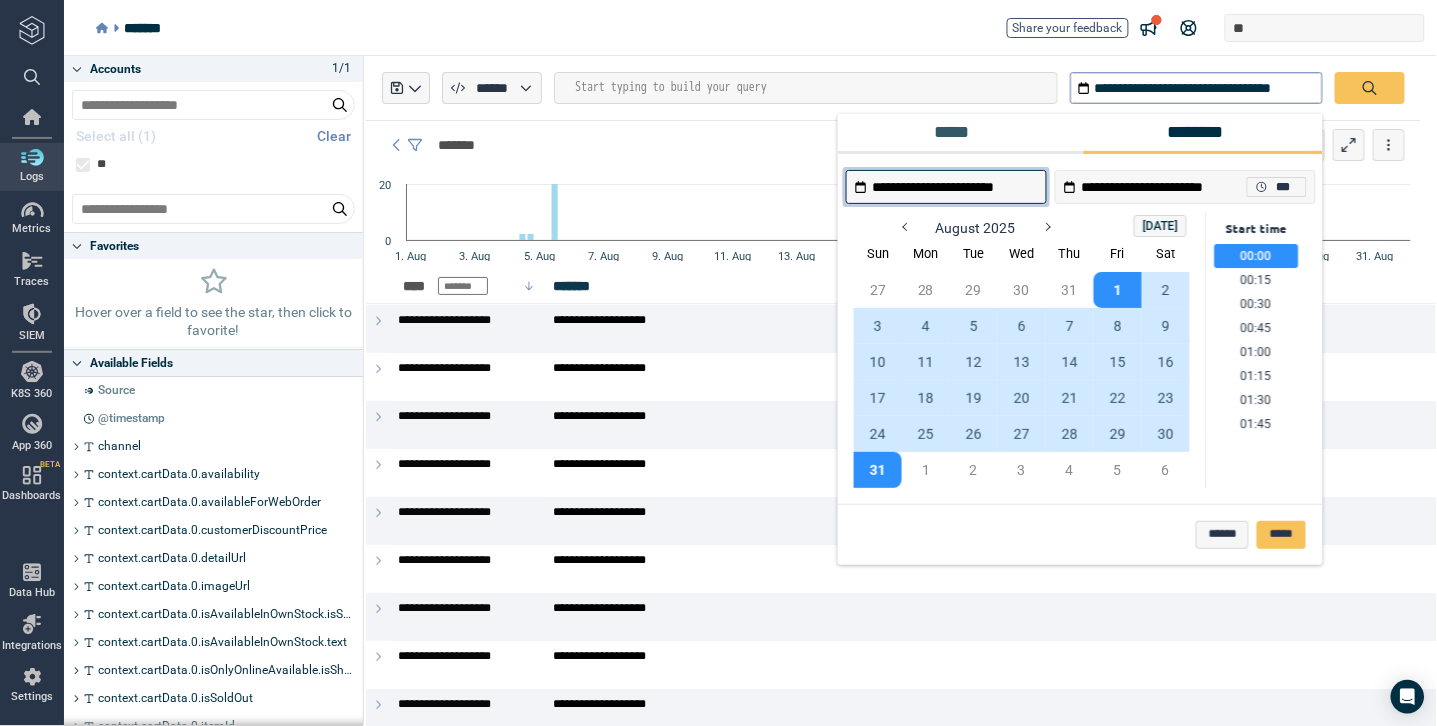 click on "[DATE]" at bounding box center (1160, 226) 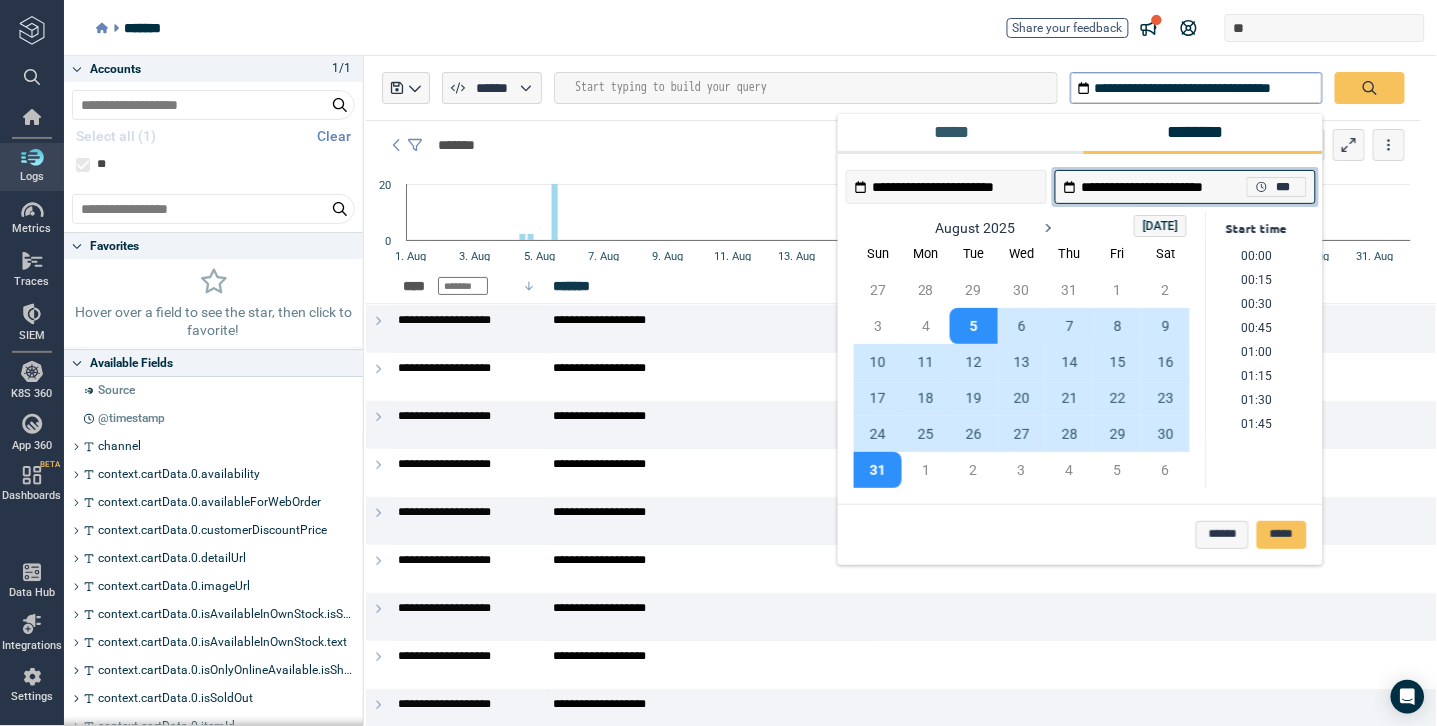 type on "**********" 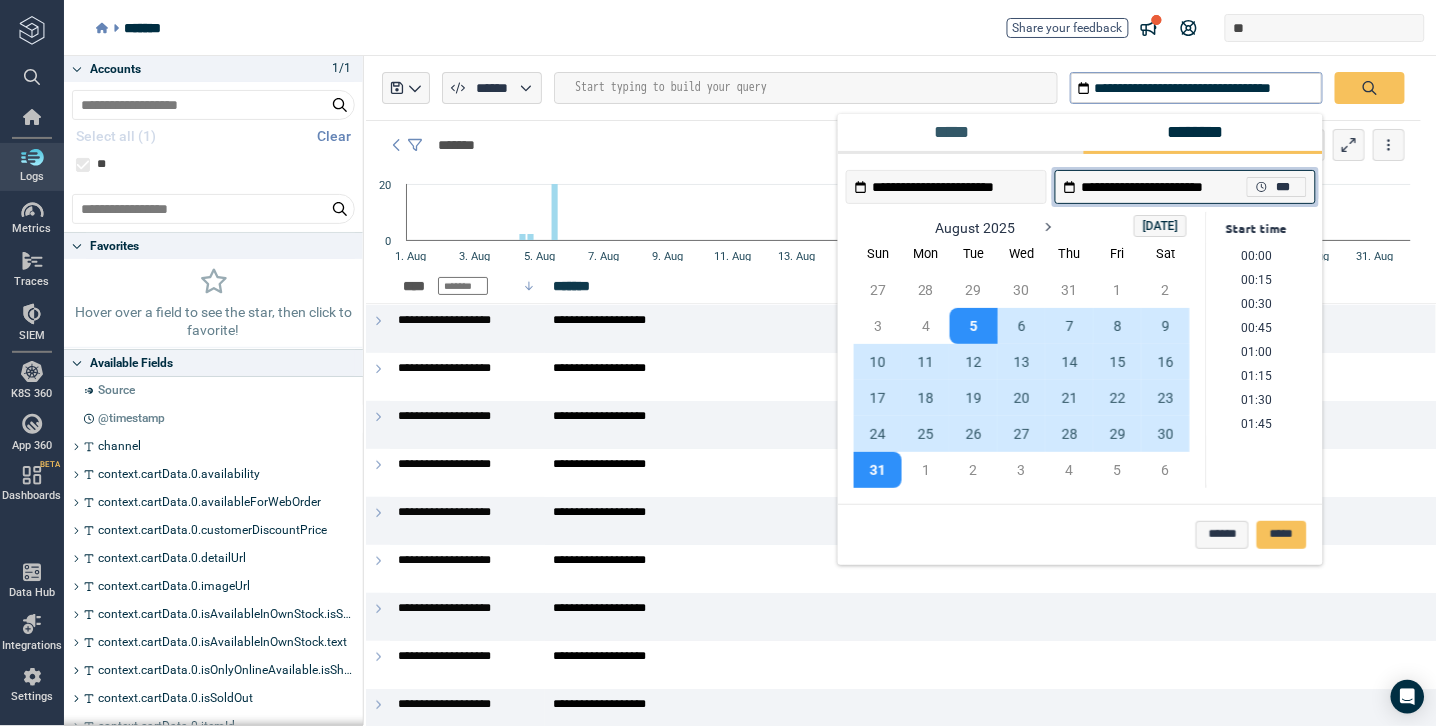 scroll, scrollTop: 2110, scrollLeft: 0, axis: vertical 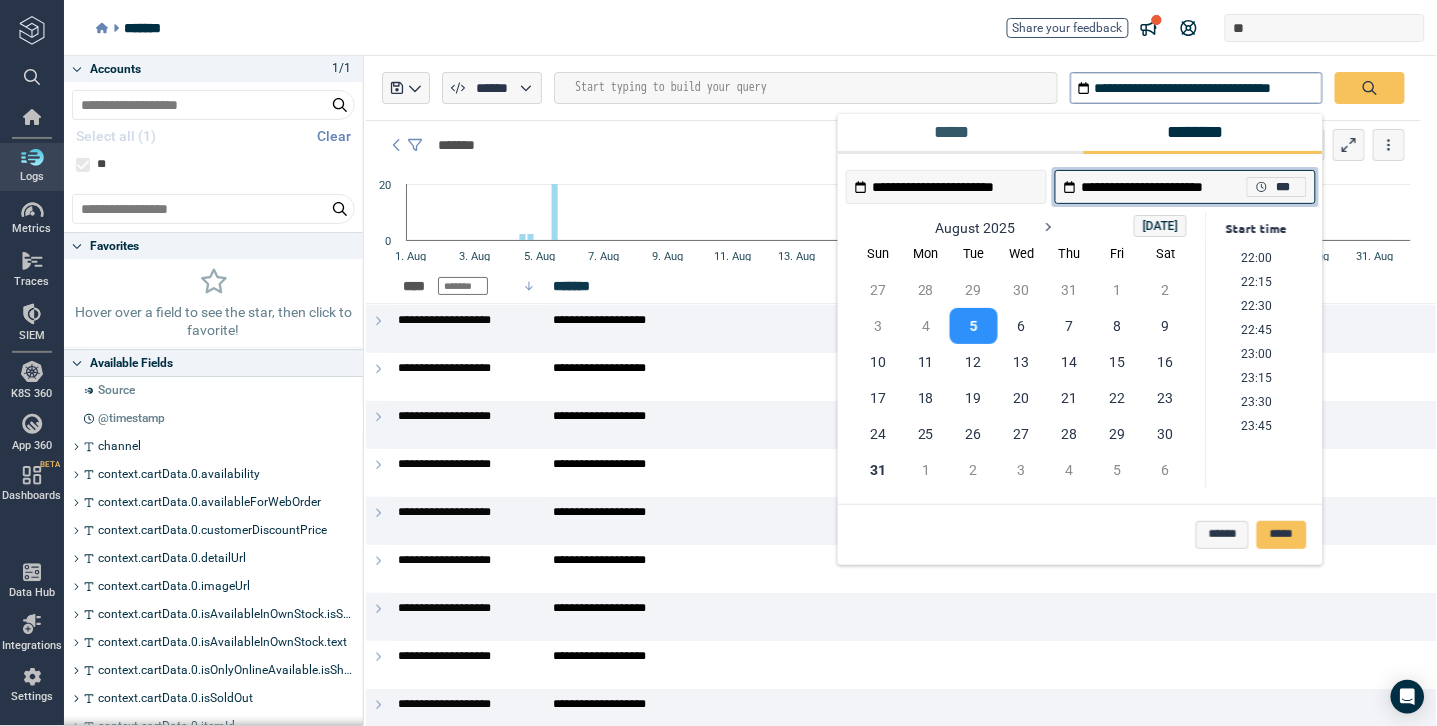click on "5" at bounding box center (974, 326) 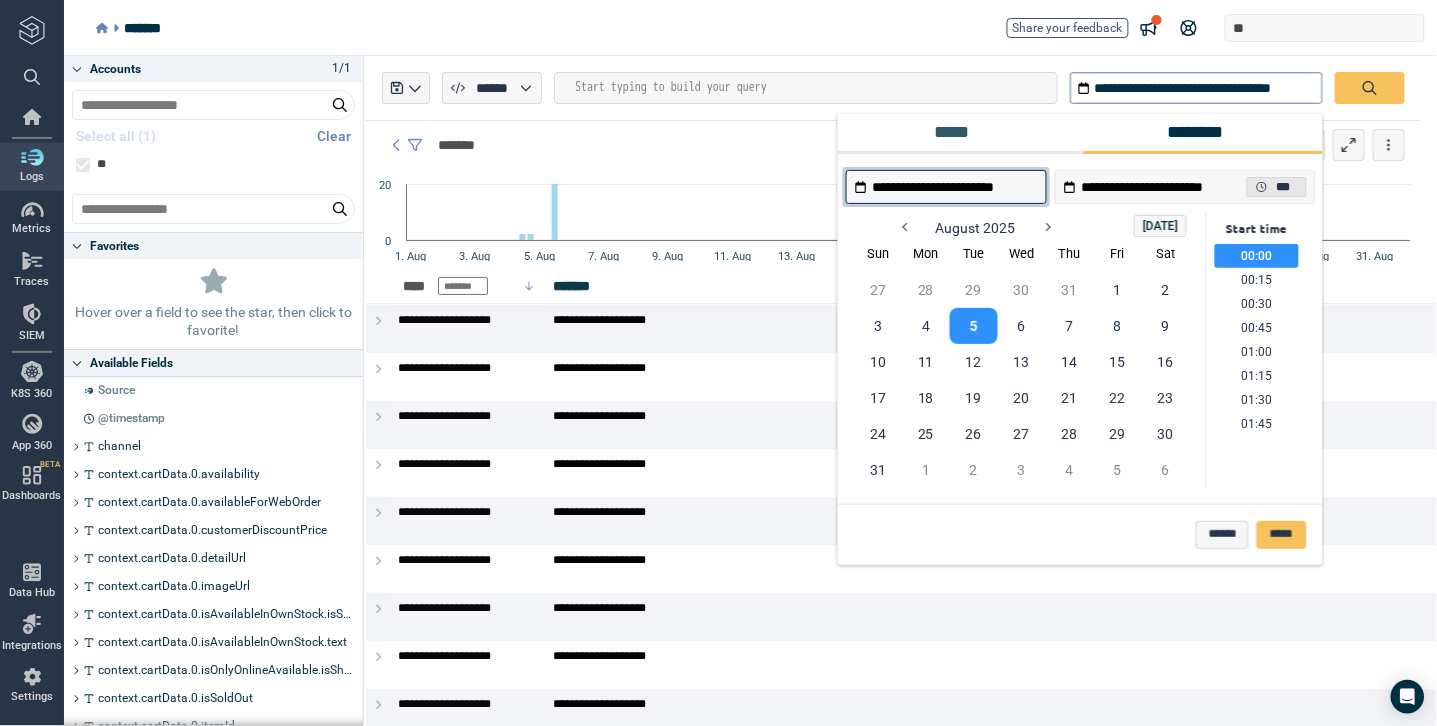 click on "***" at bounding box center (1277, 187) 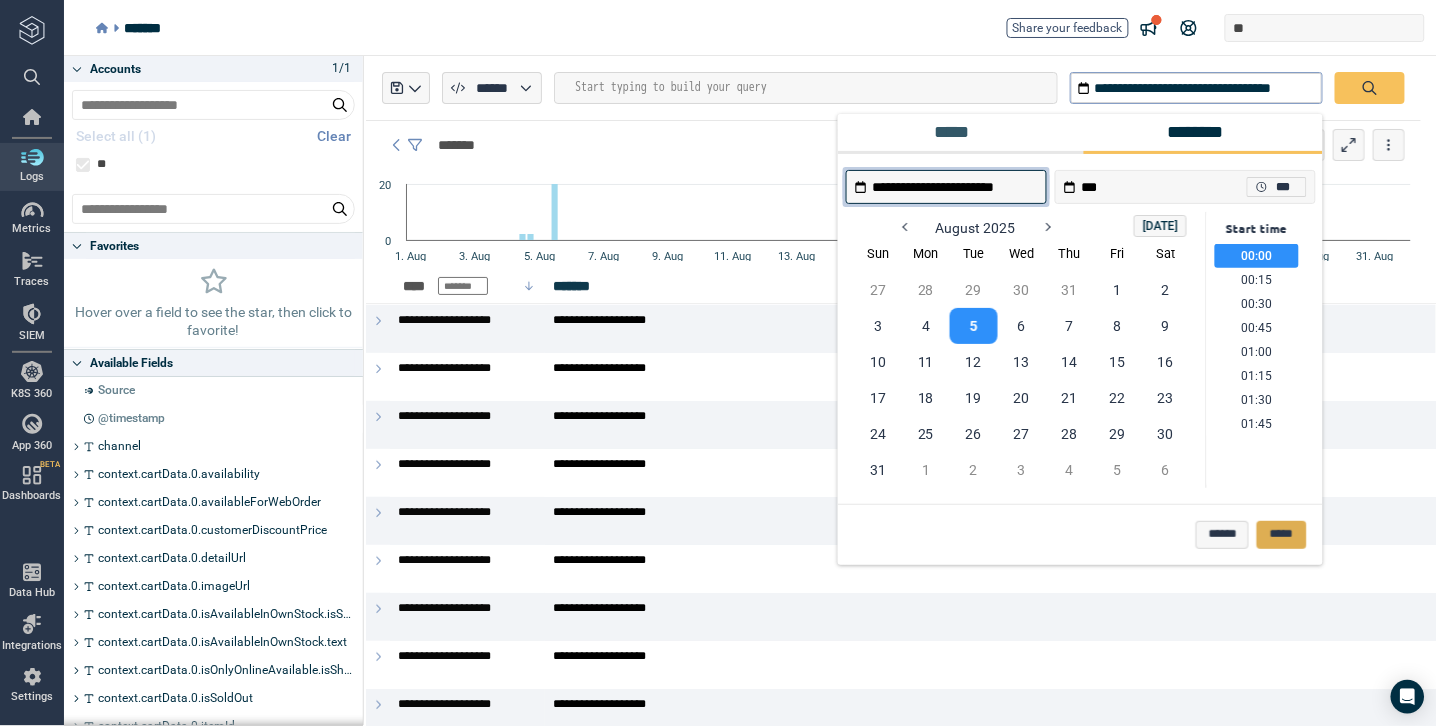 click on "*****" at bounding box center [1282, 535] 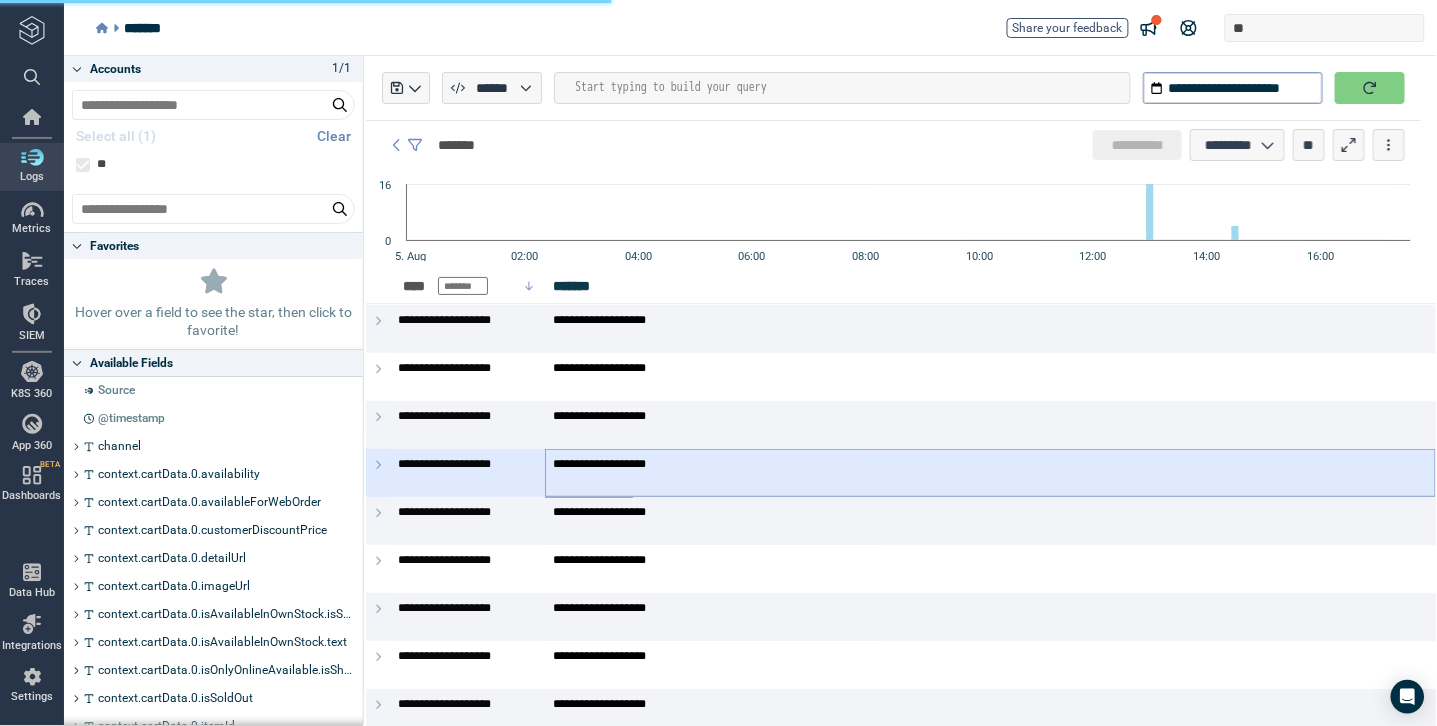 type on "*" 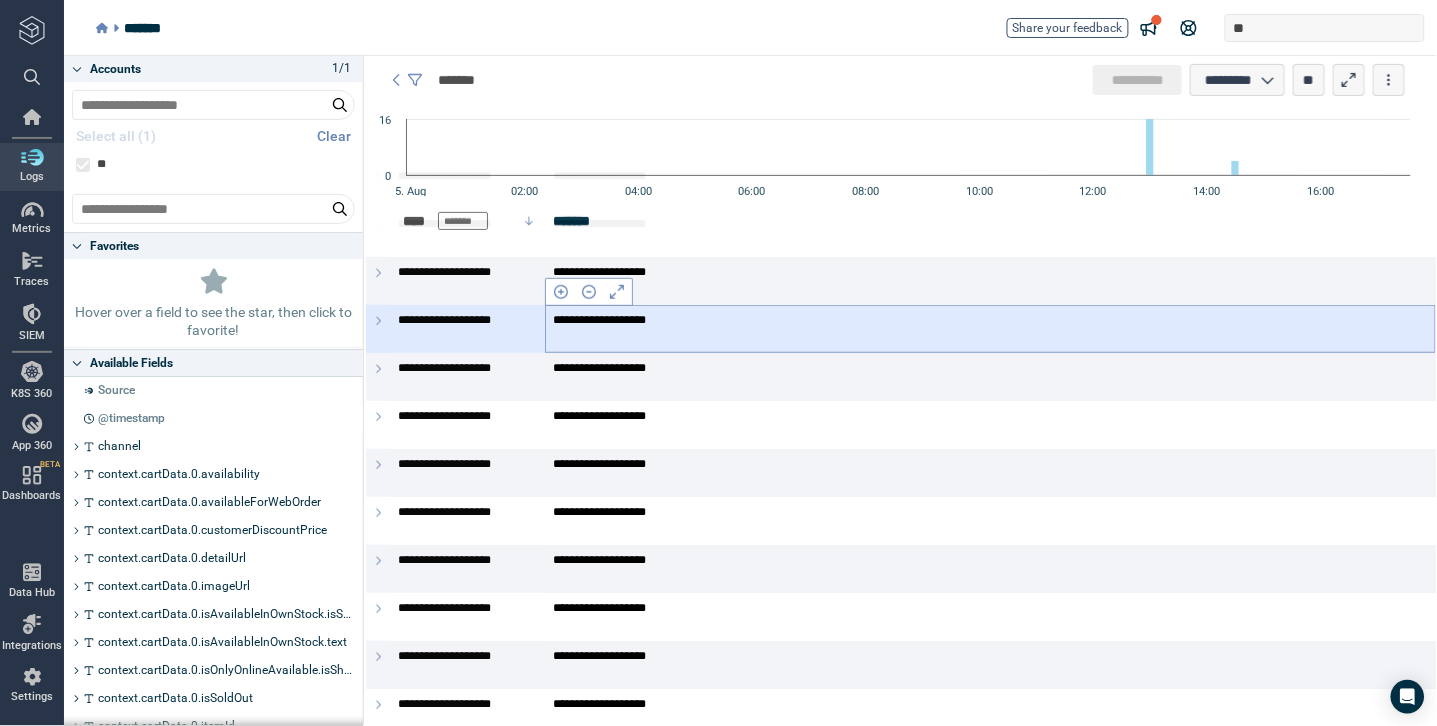 scroll, scrollTop: 0, scrollLeft: 0, axis: both 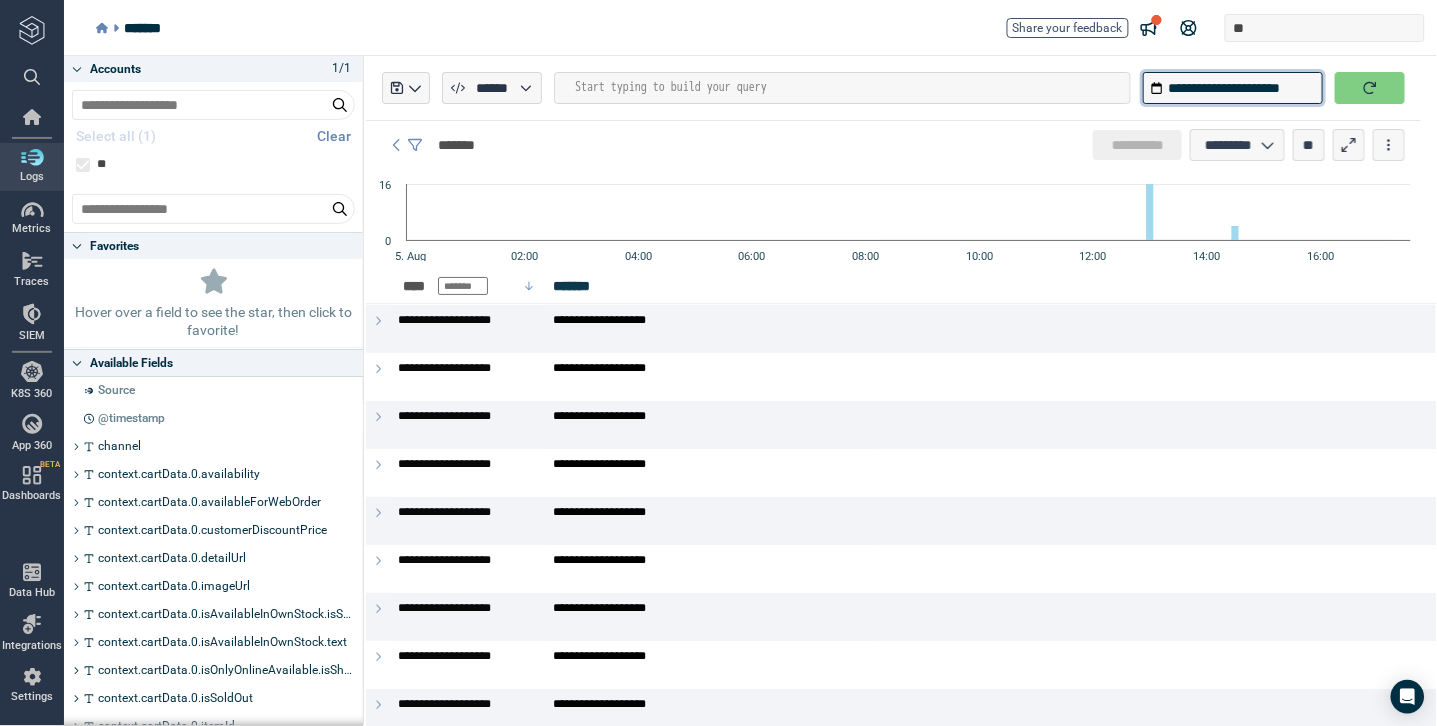 click on "**********" at bounding box center (1233, 88) 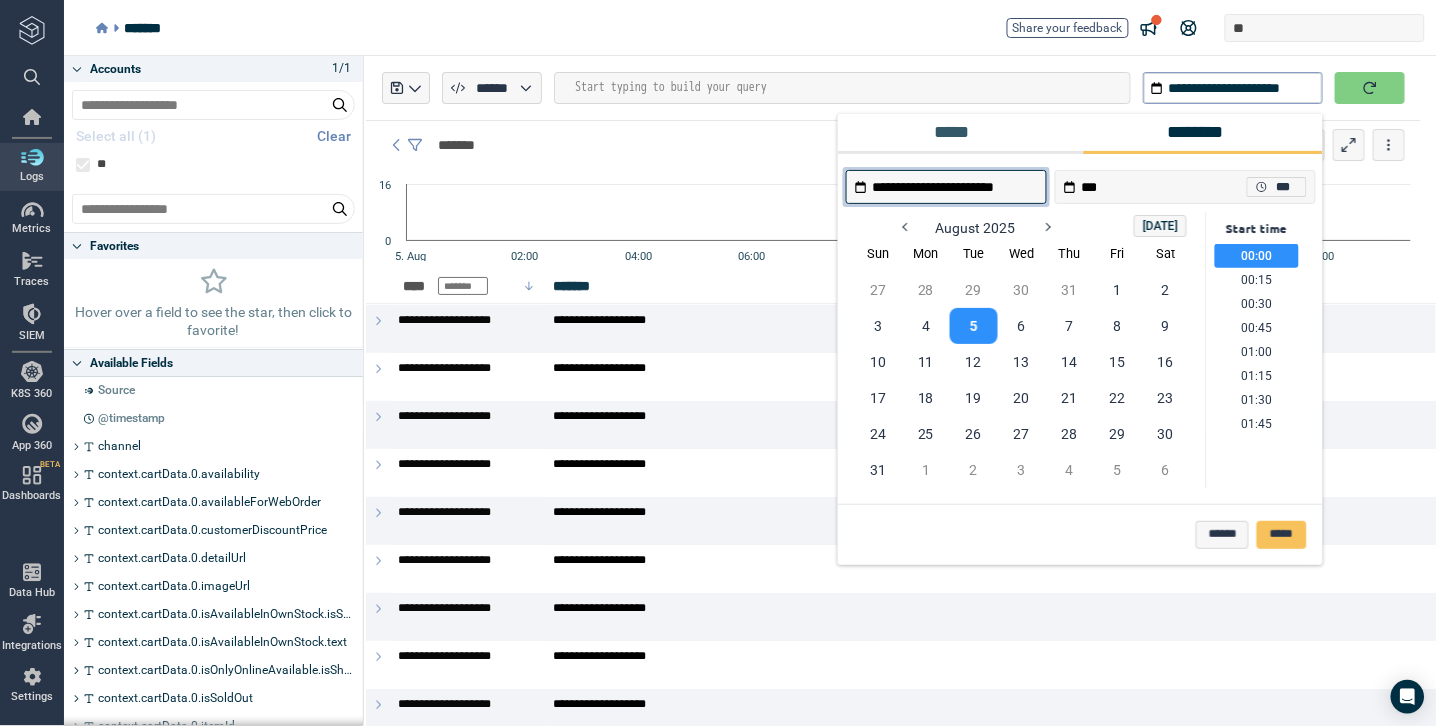 click on "**********" at bounding box center [955, 187] 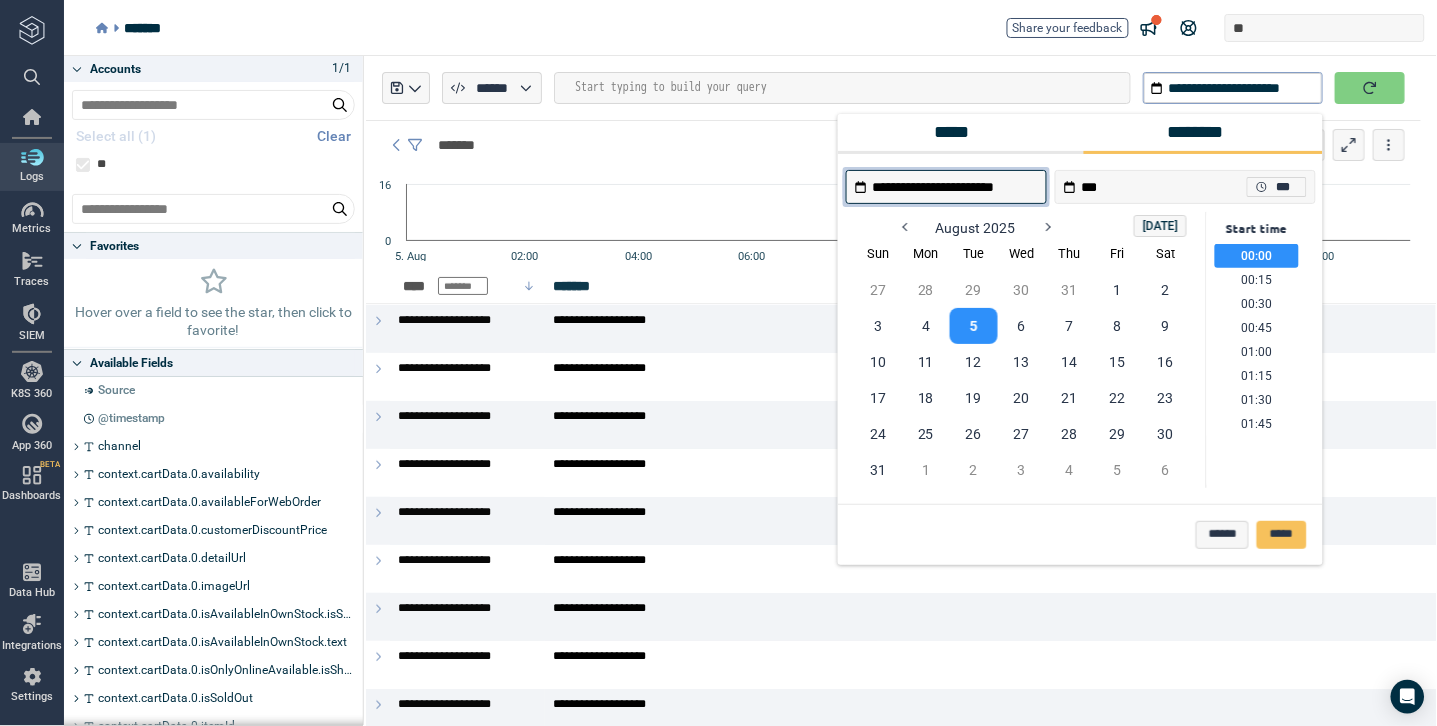 click on "*****" at bounding box center [957, 132] 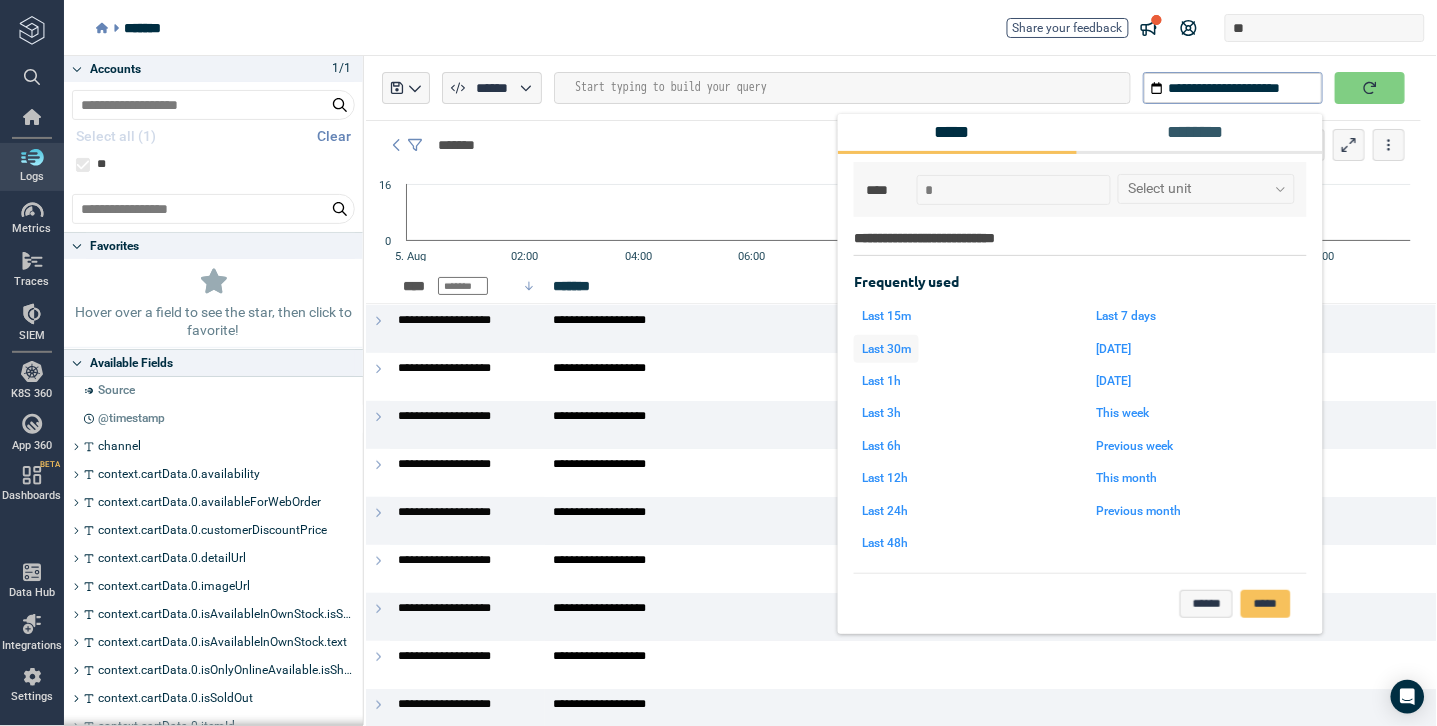 click on "Last 30m" at bounding box center [886, 349] 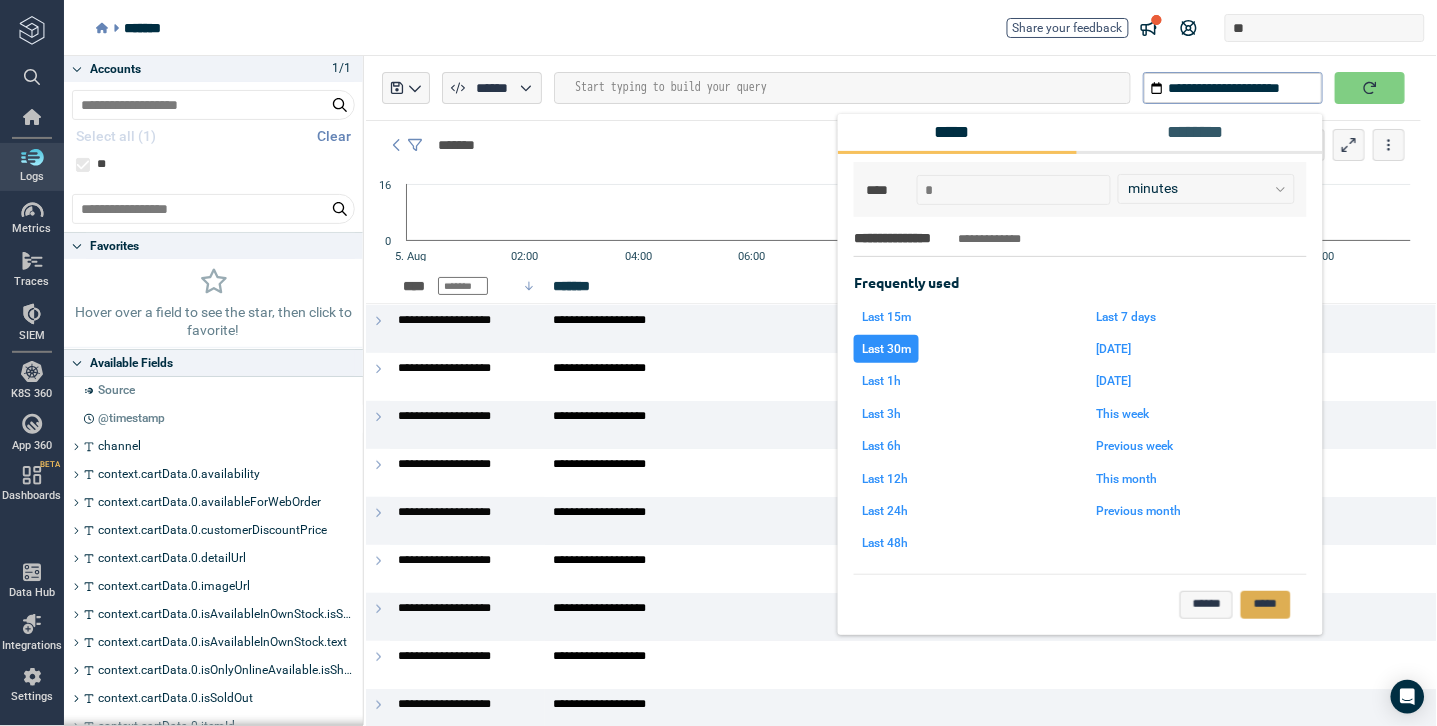 click on "*****" at bounding box center (1266, 605) 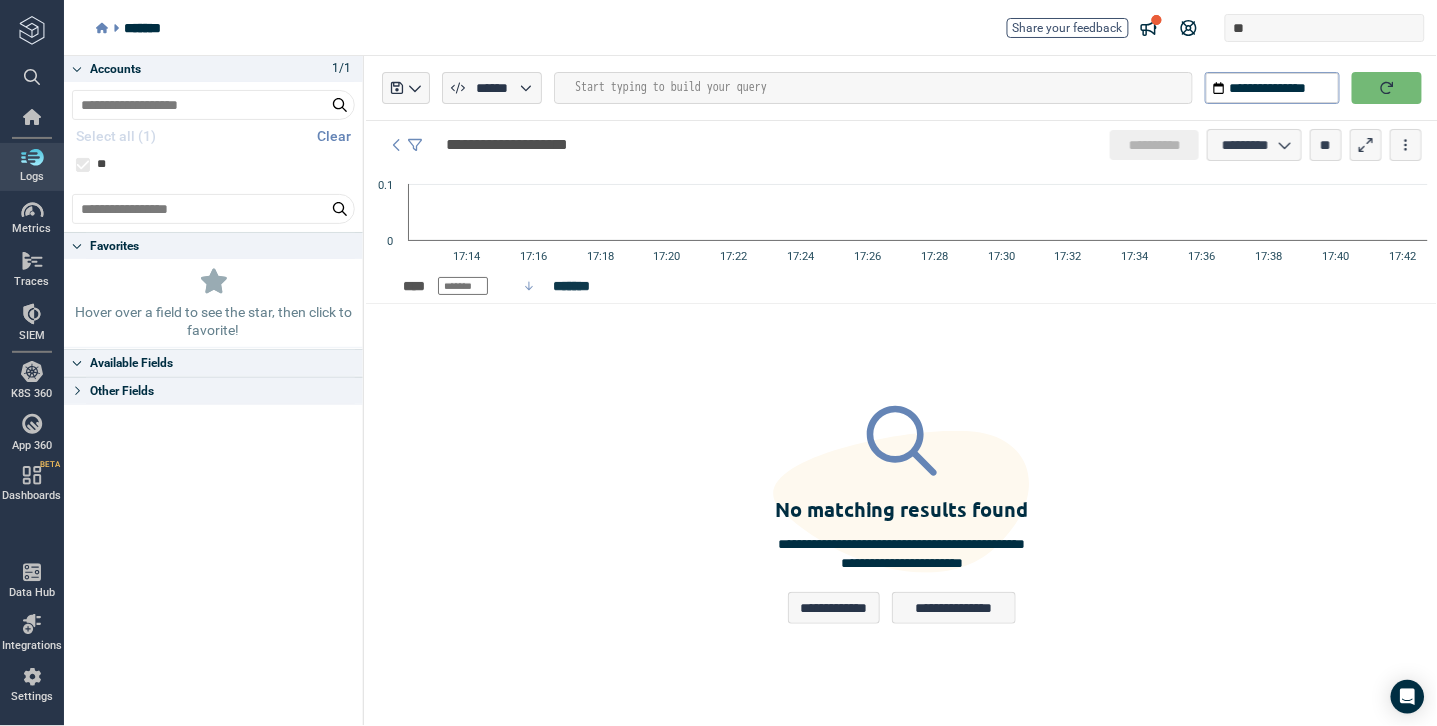 click 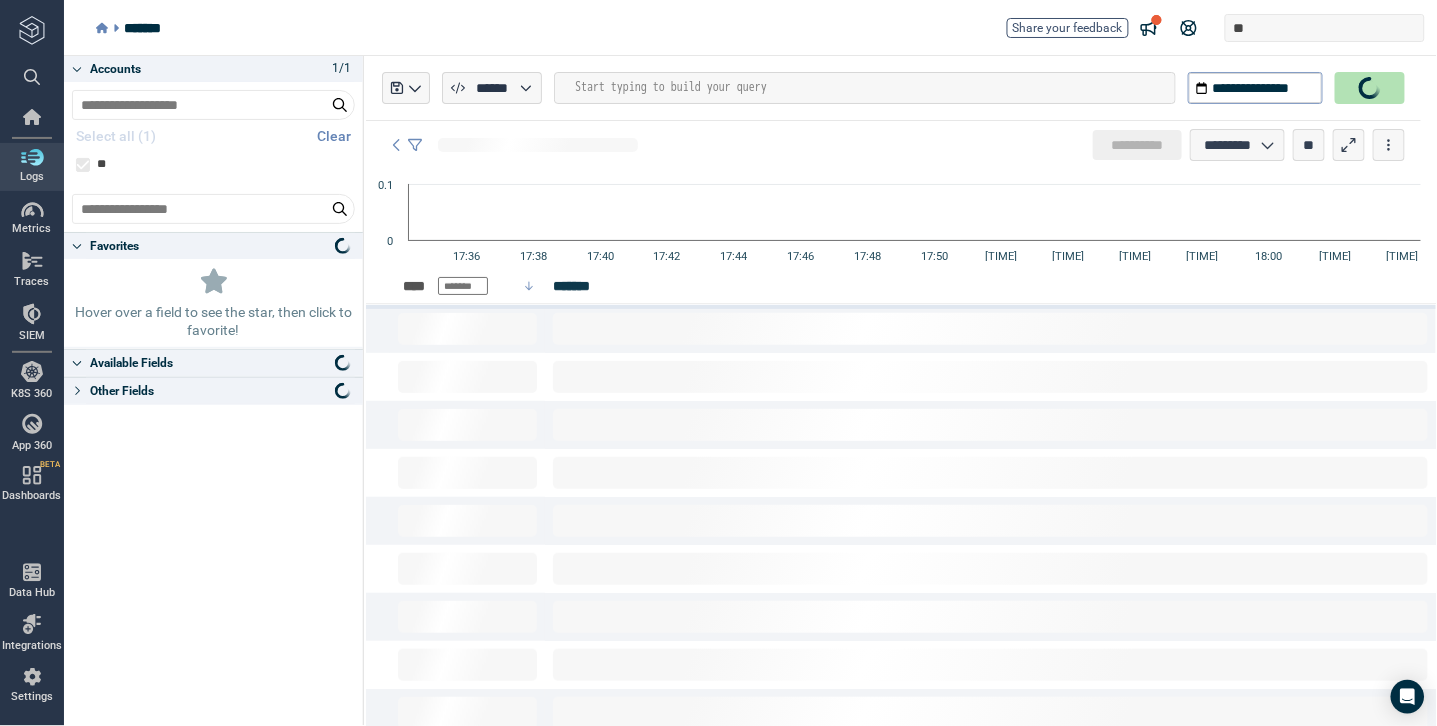 type on "*" 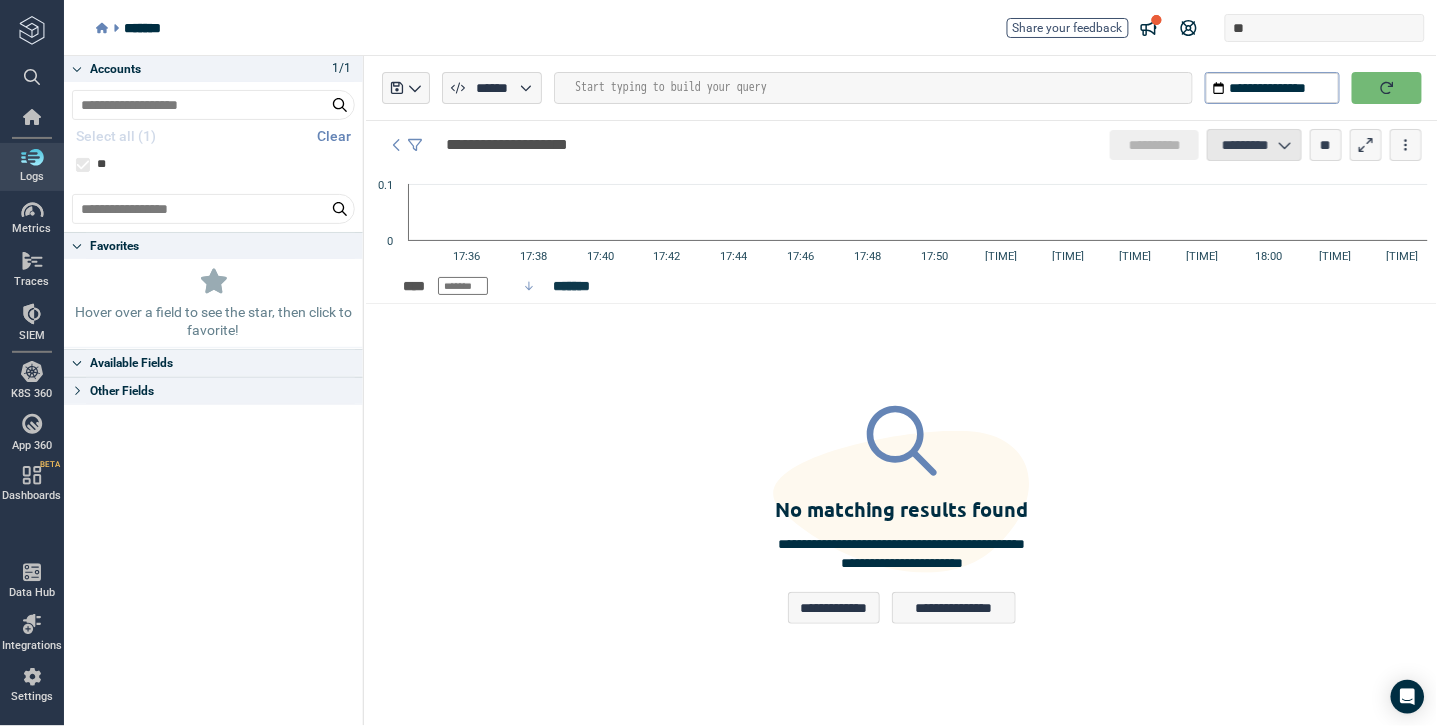 click 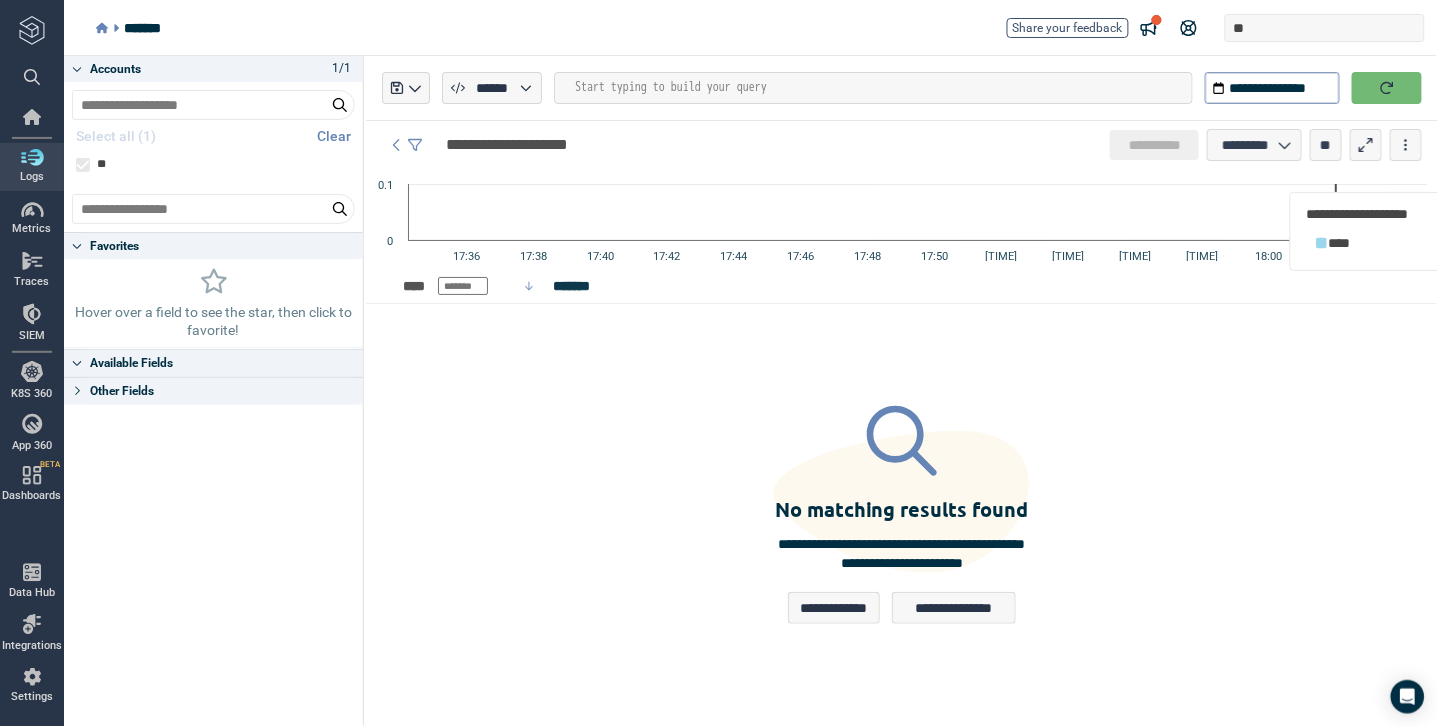 click 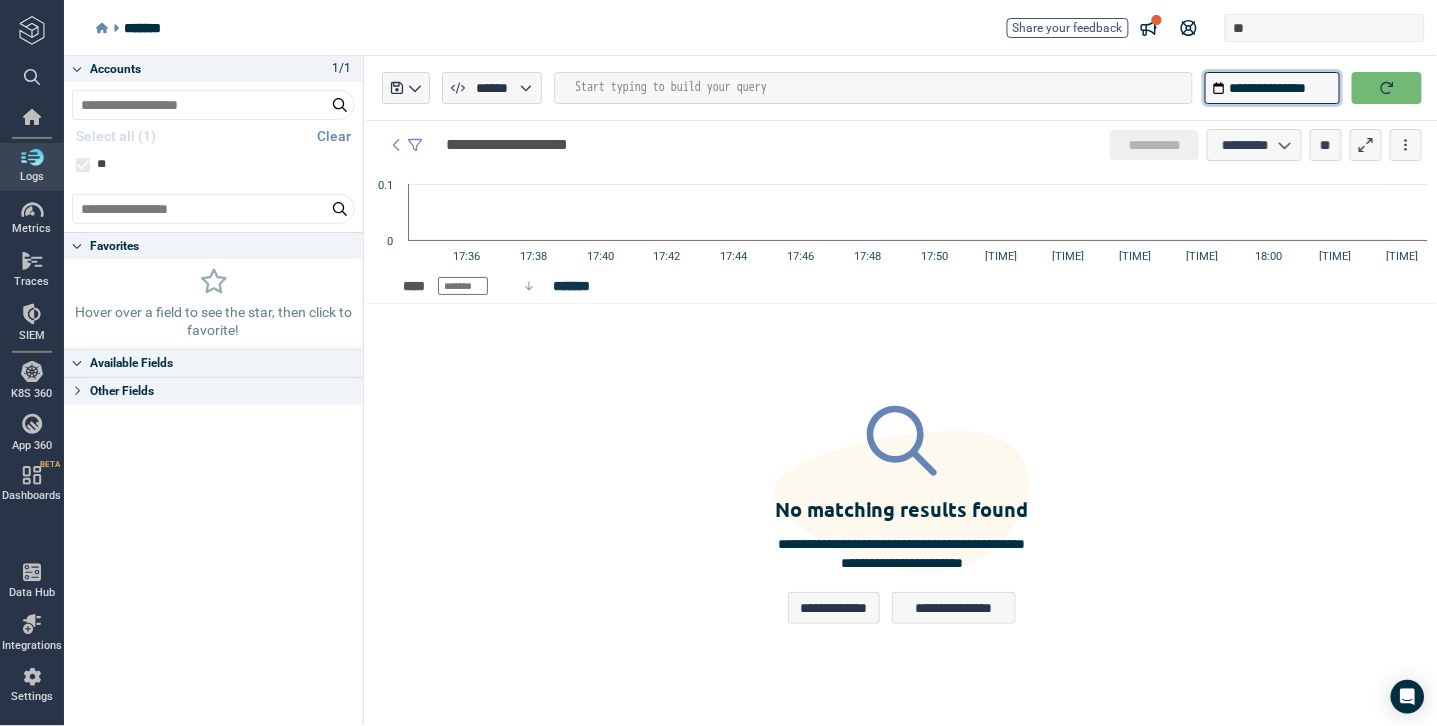 click on "**********" at bounding box center [1272, 88] 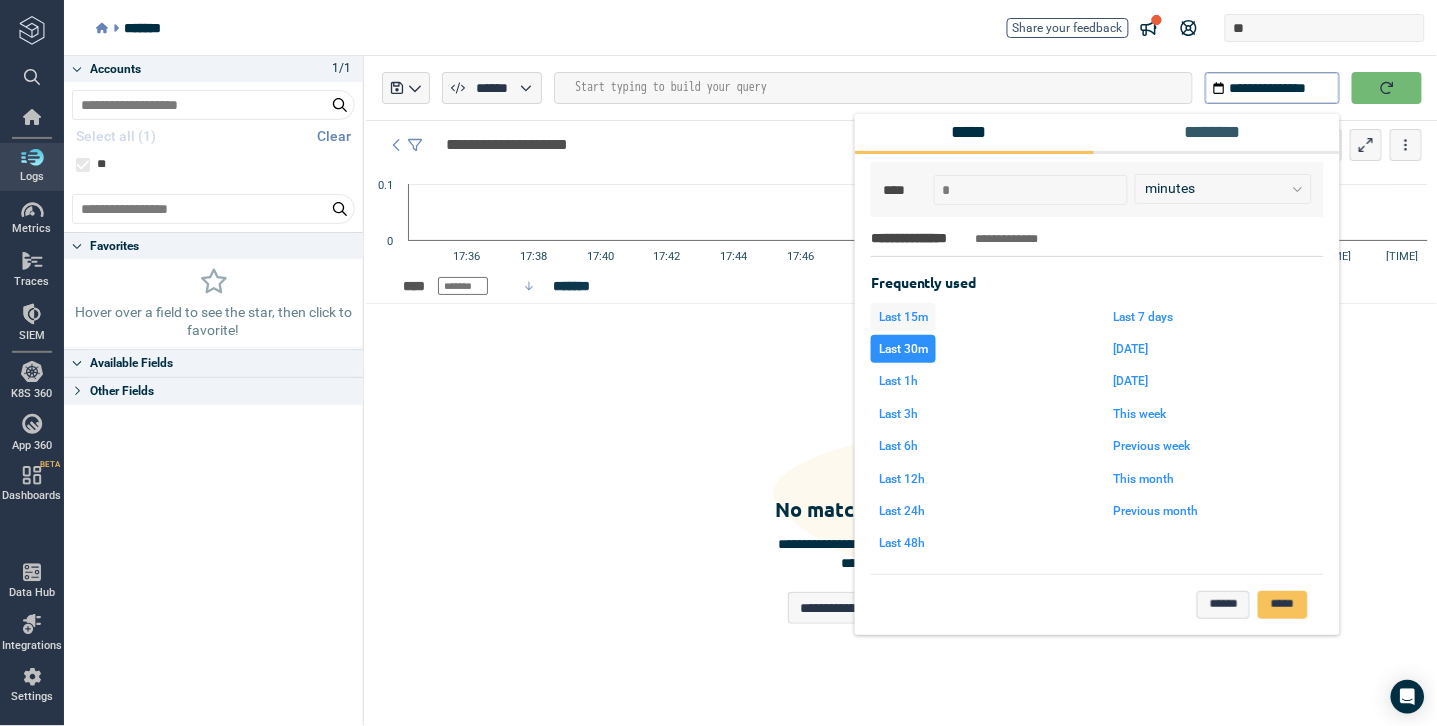click on "Last 15m" at bounding box center (903, 317) 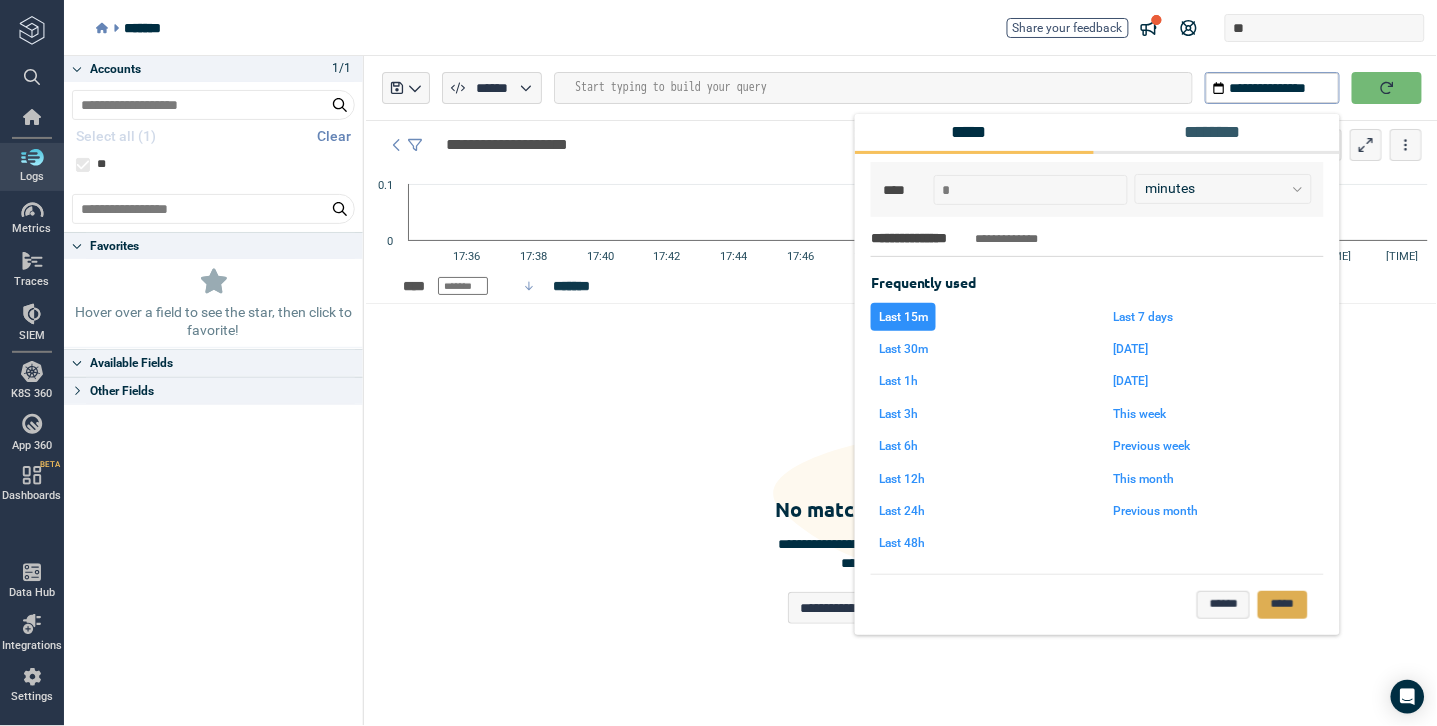 click on "*****" at bounding box center [1283, 605] 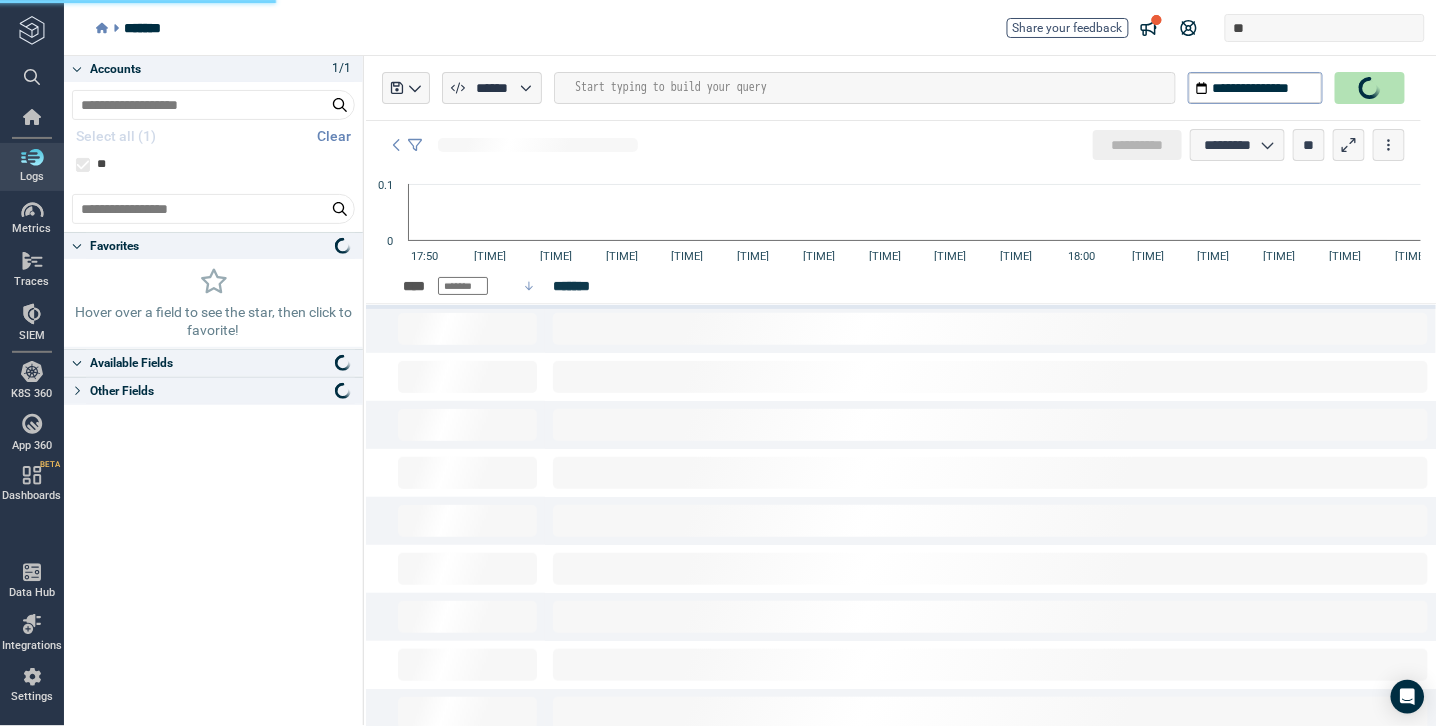 type on "*" 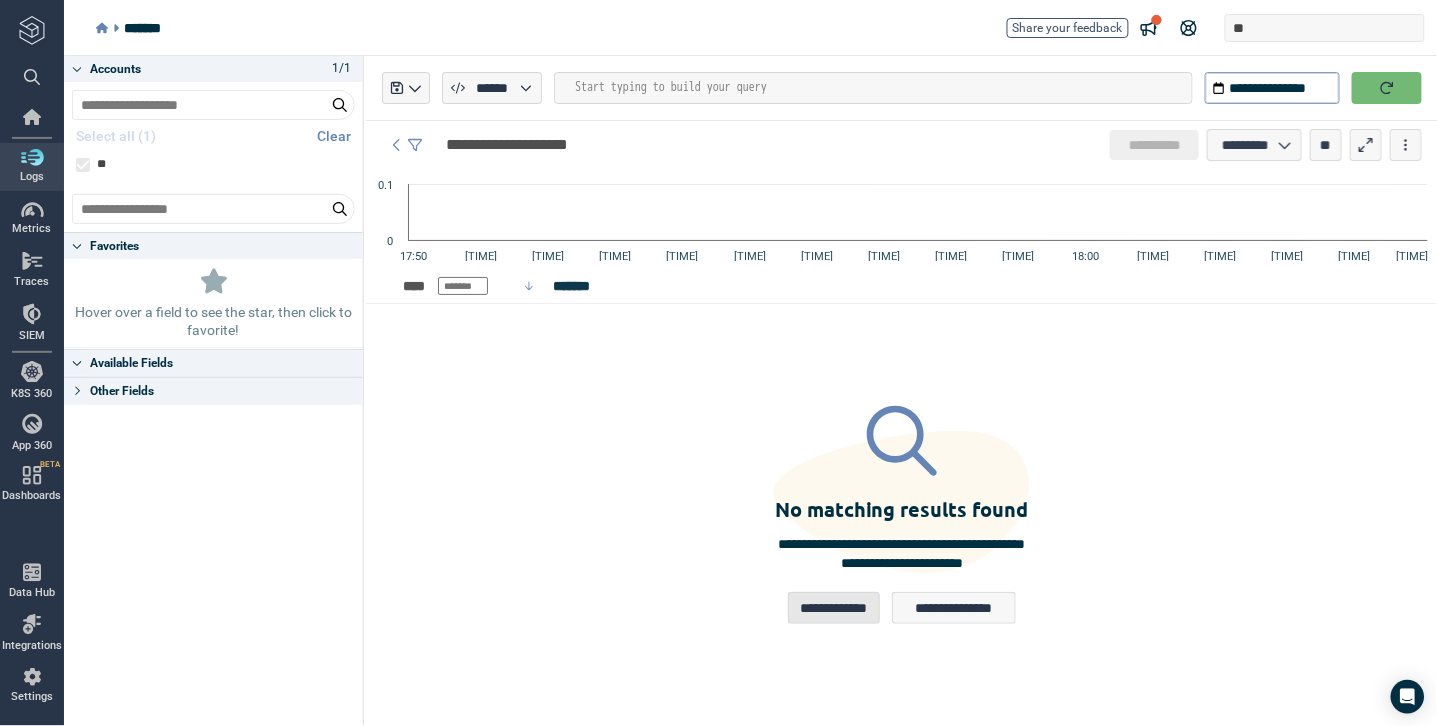 click on "**********" at bounding box center [834, 608] 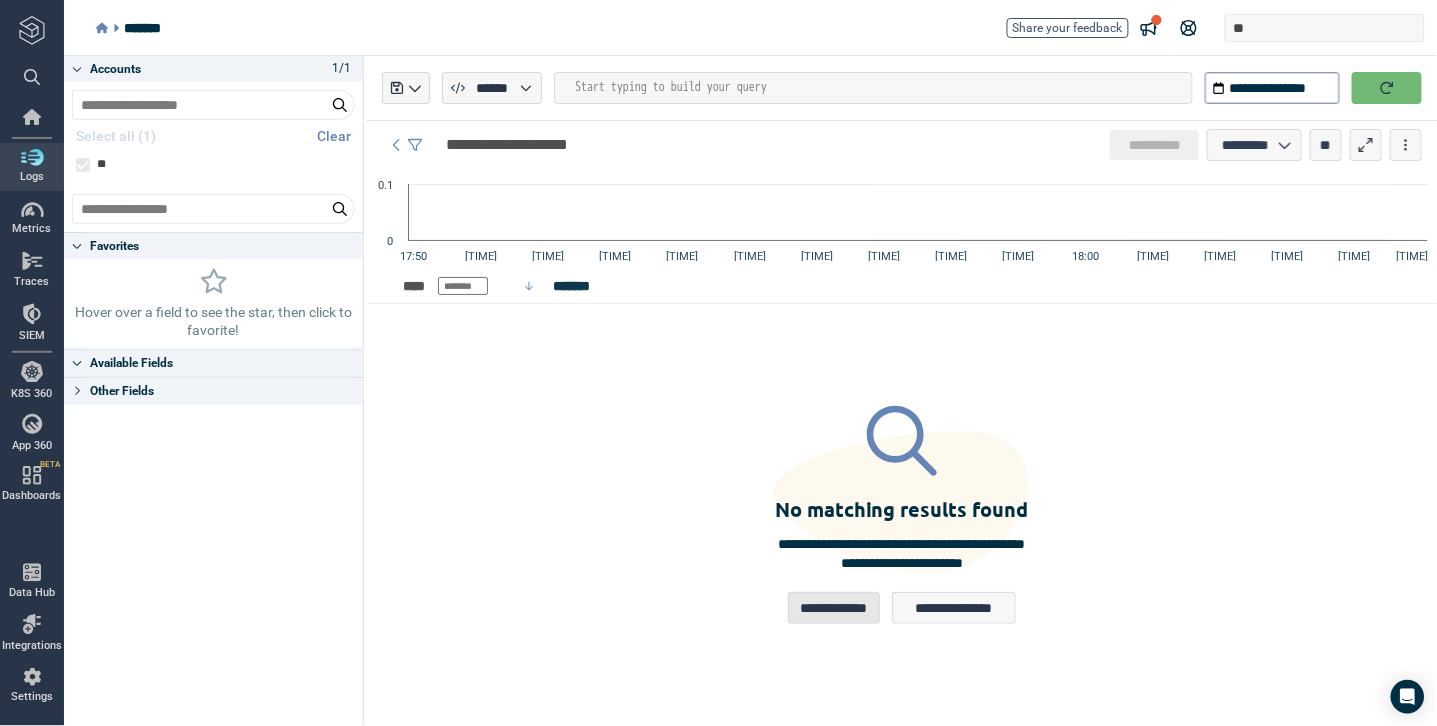 click on "**********" at bounding box center [834, 608] 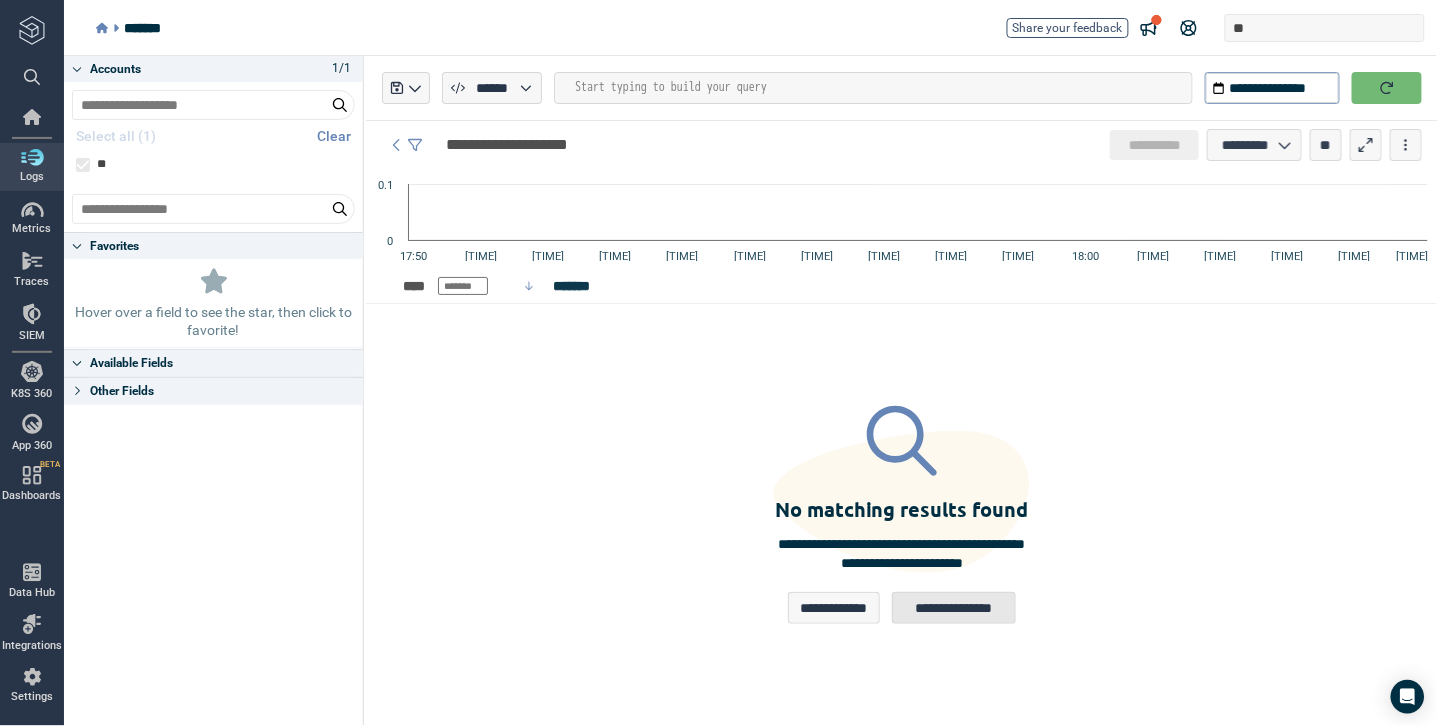 click on "**********" at bounding box center (954, 608) 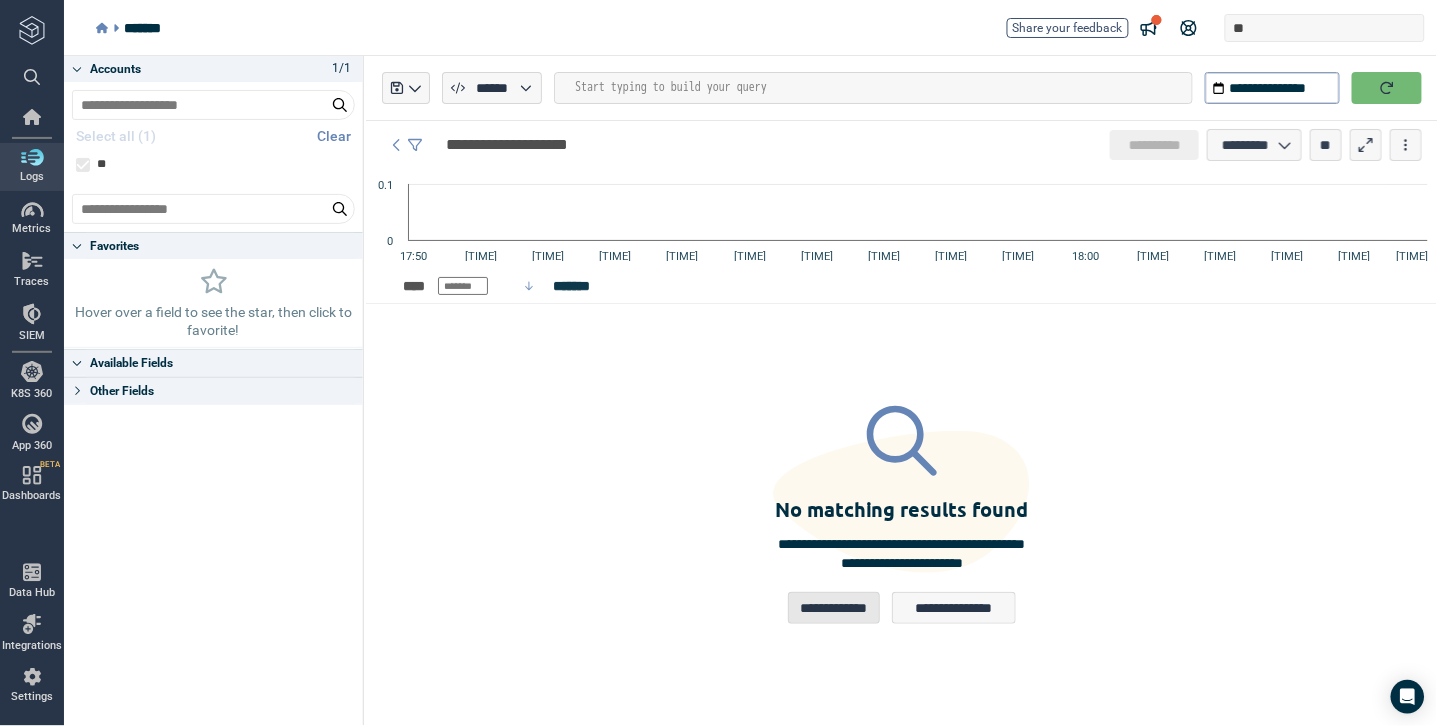 click on "**********" at bounding box center [834, 608] 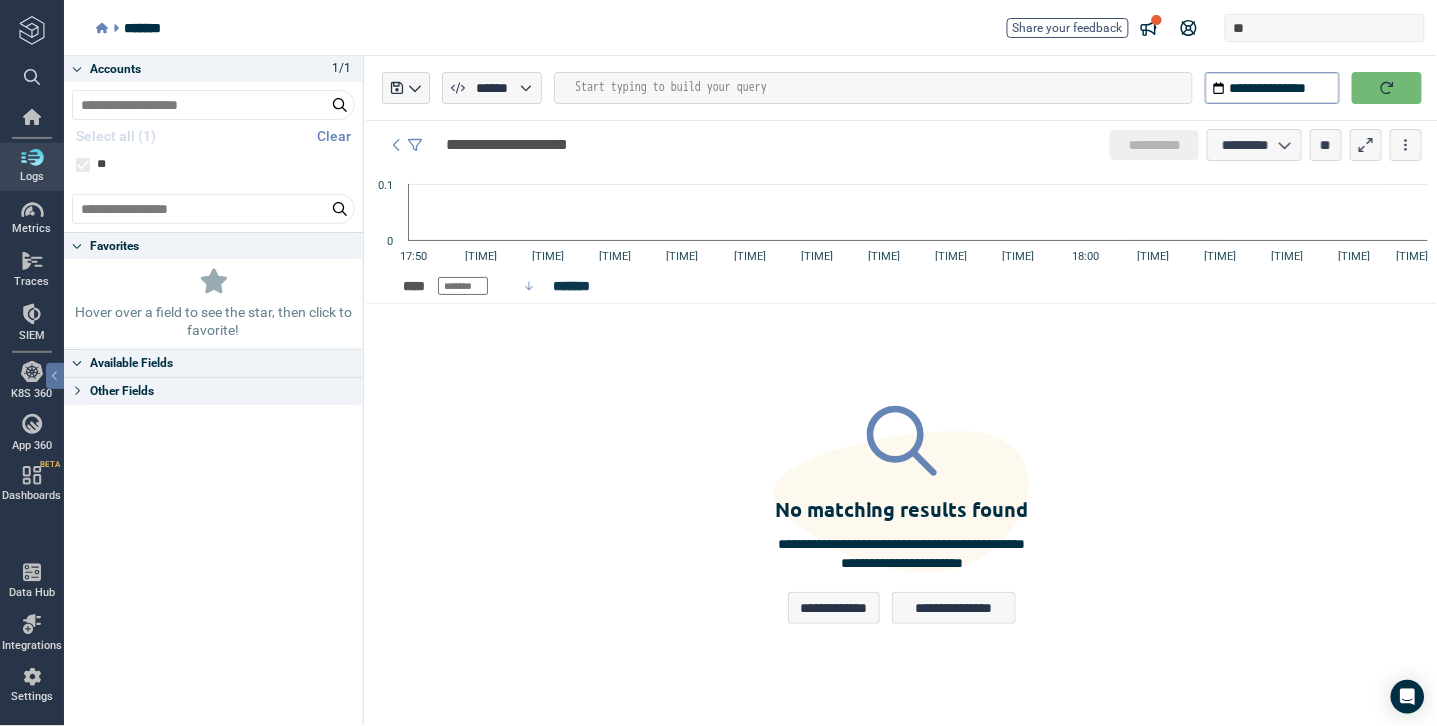click on "Logs" at bounding box center [32, 167] 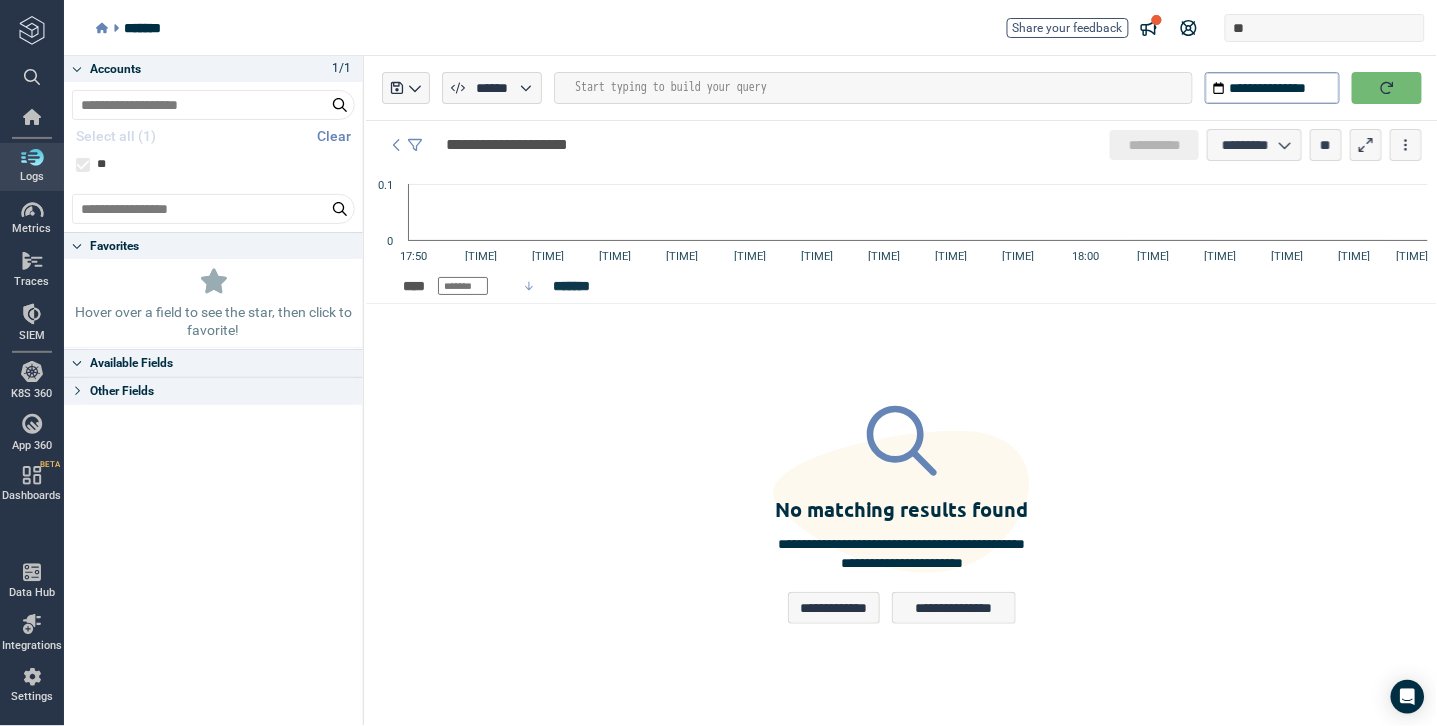 click on "**********" at bounding box center (902, 515) 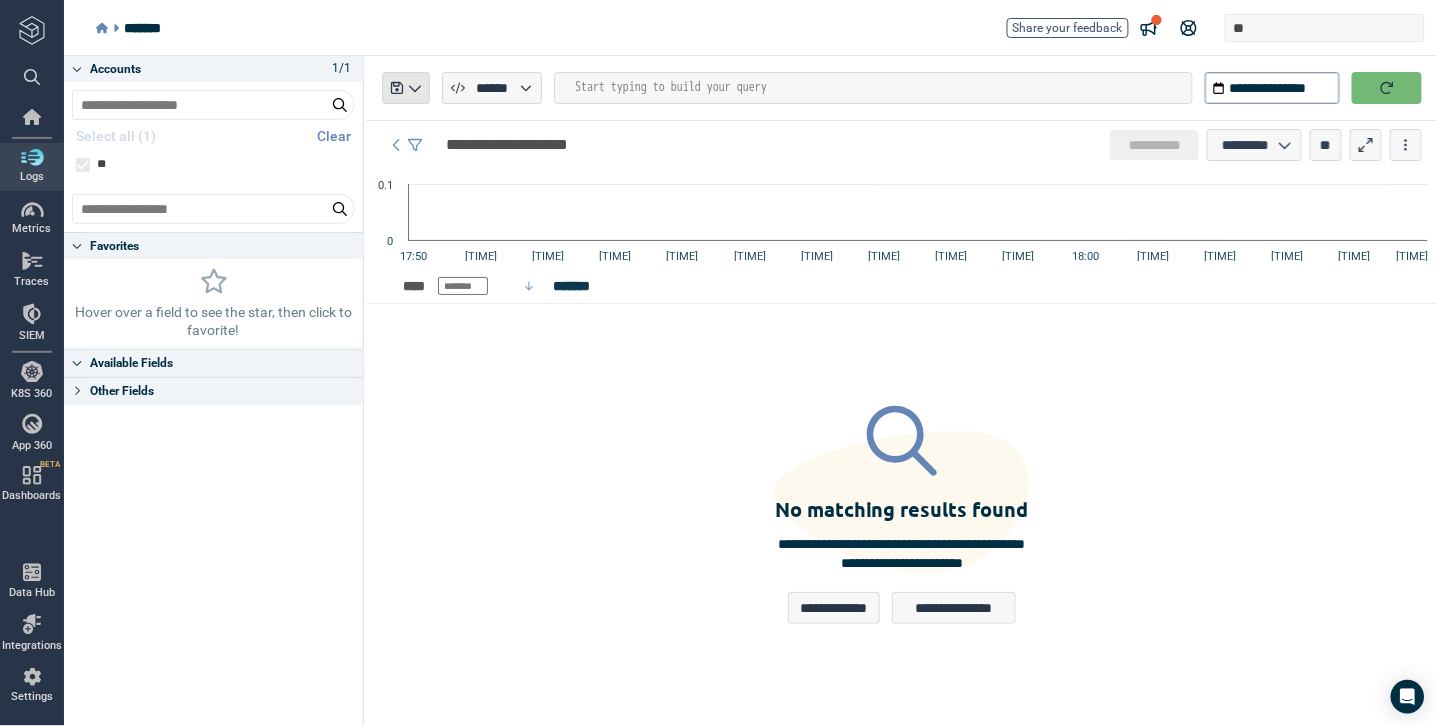 click 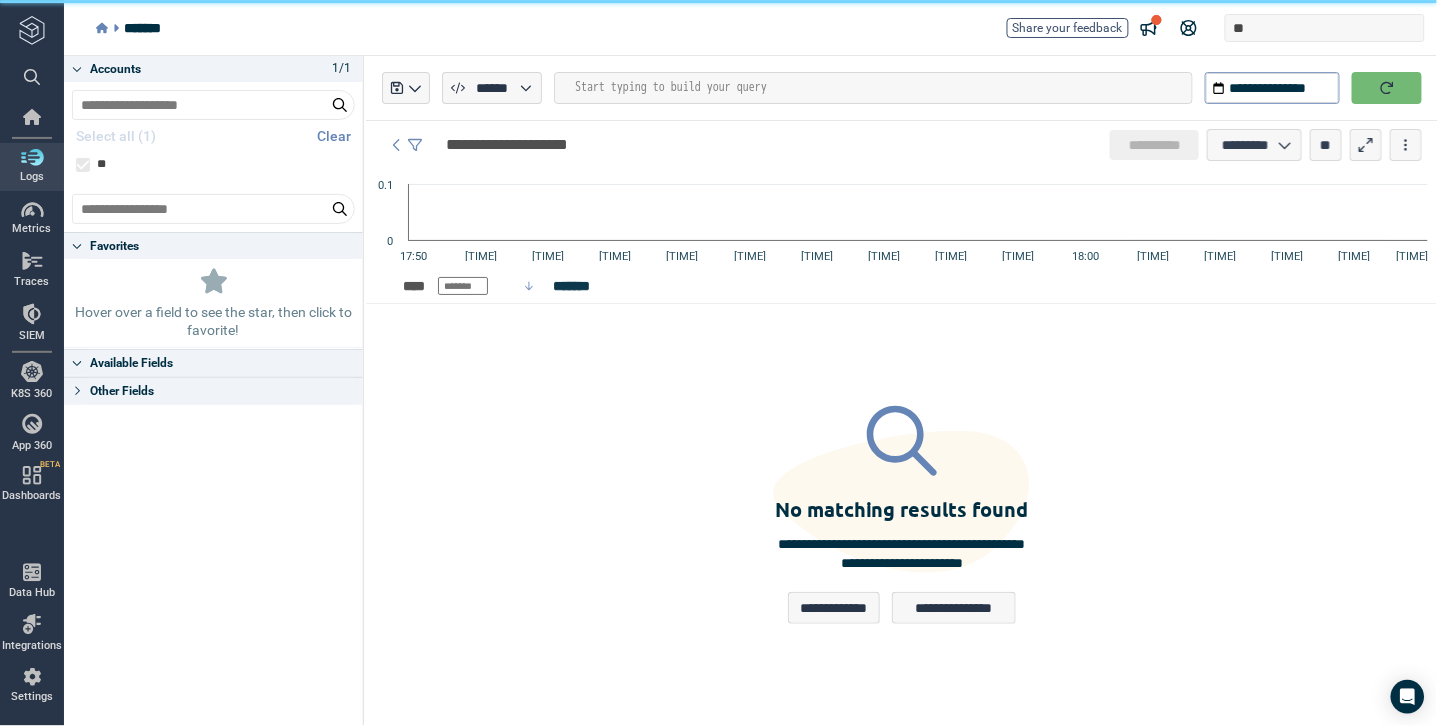 click on "**********" at bounding box center [902, 515] 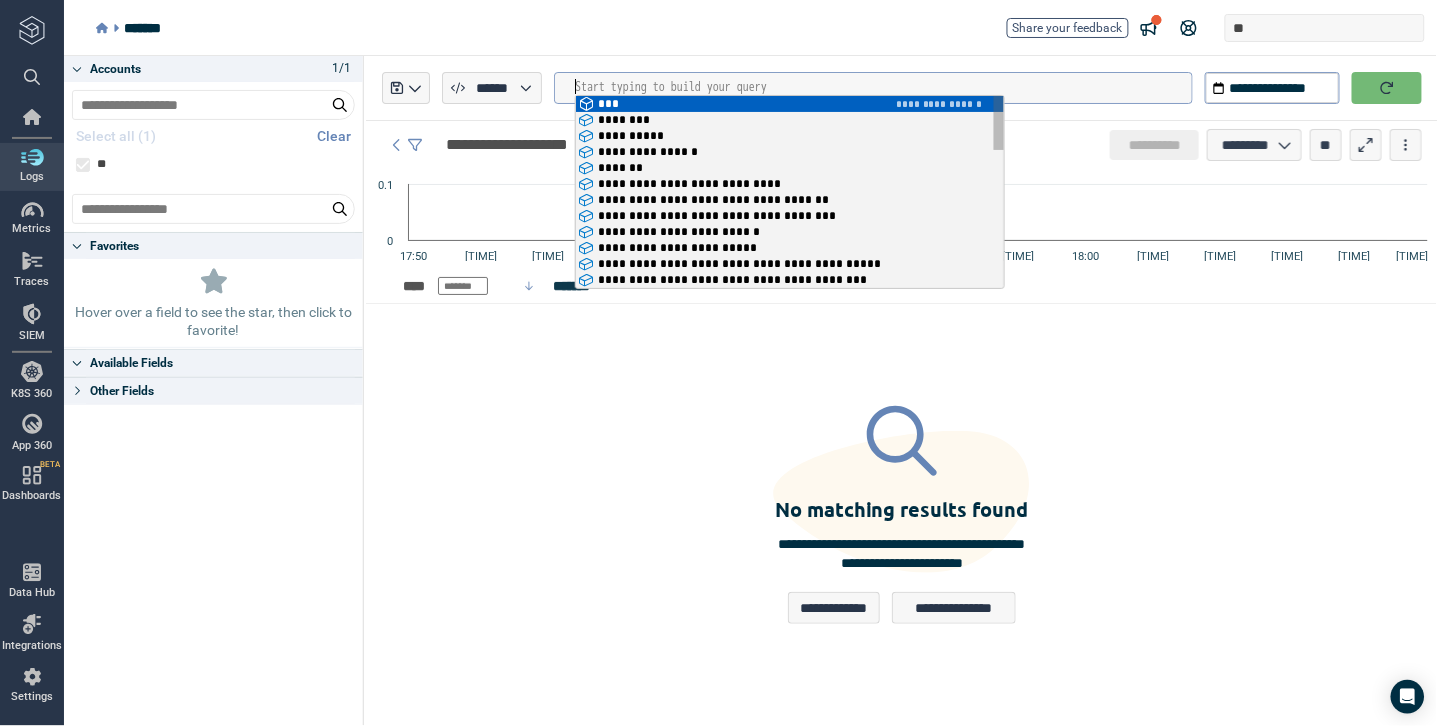 click at bounding box center [883, 87] 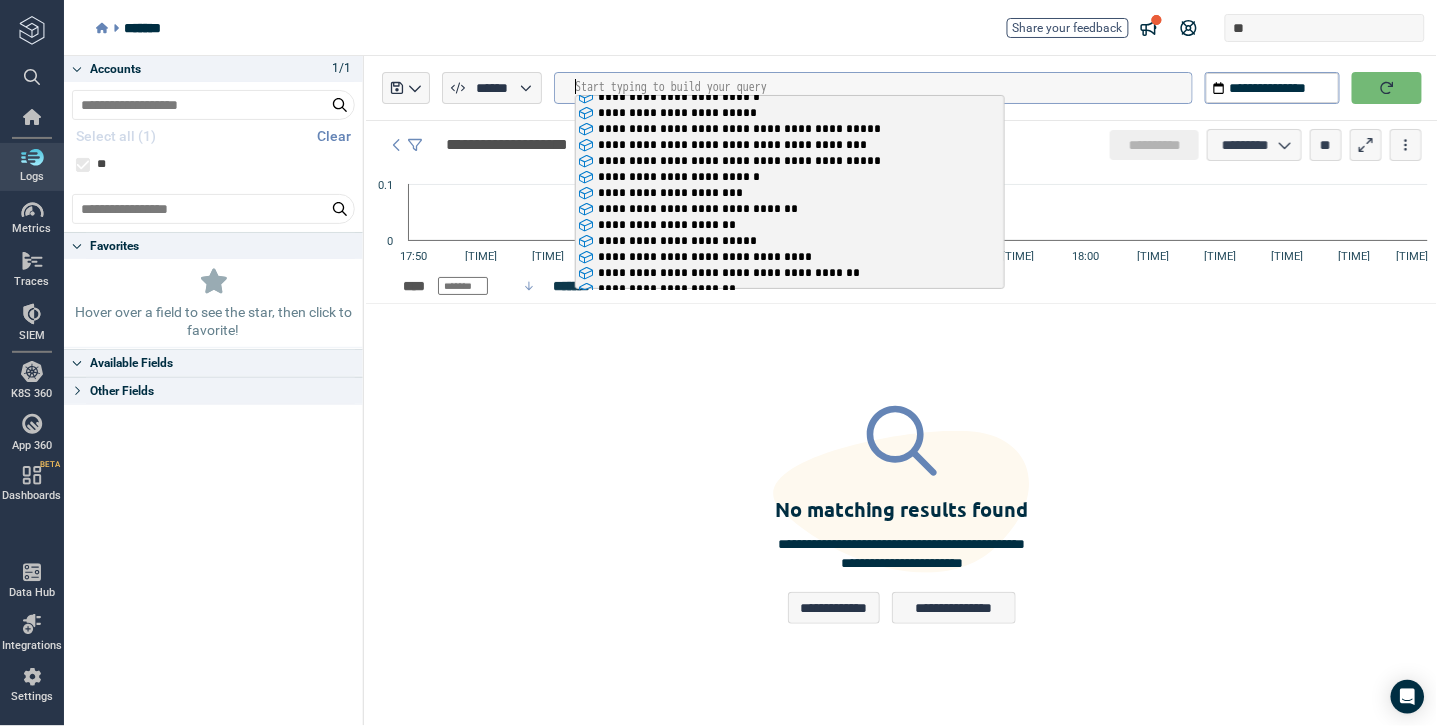 click on "**********" at bounding box center (902, 515) 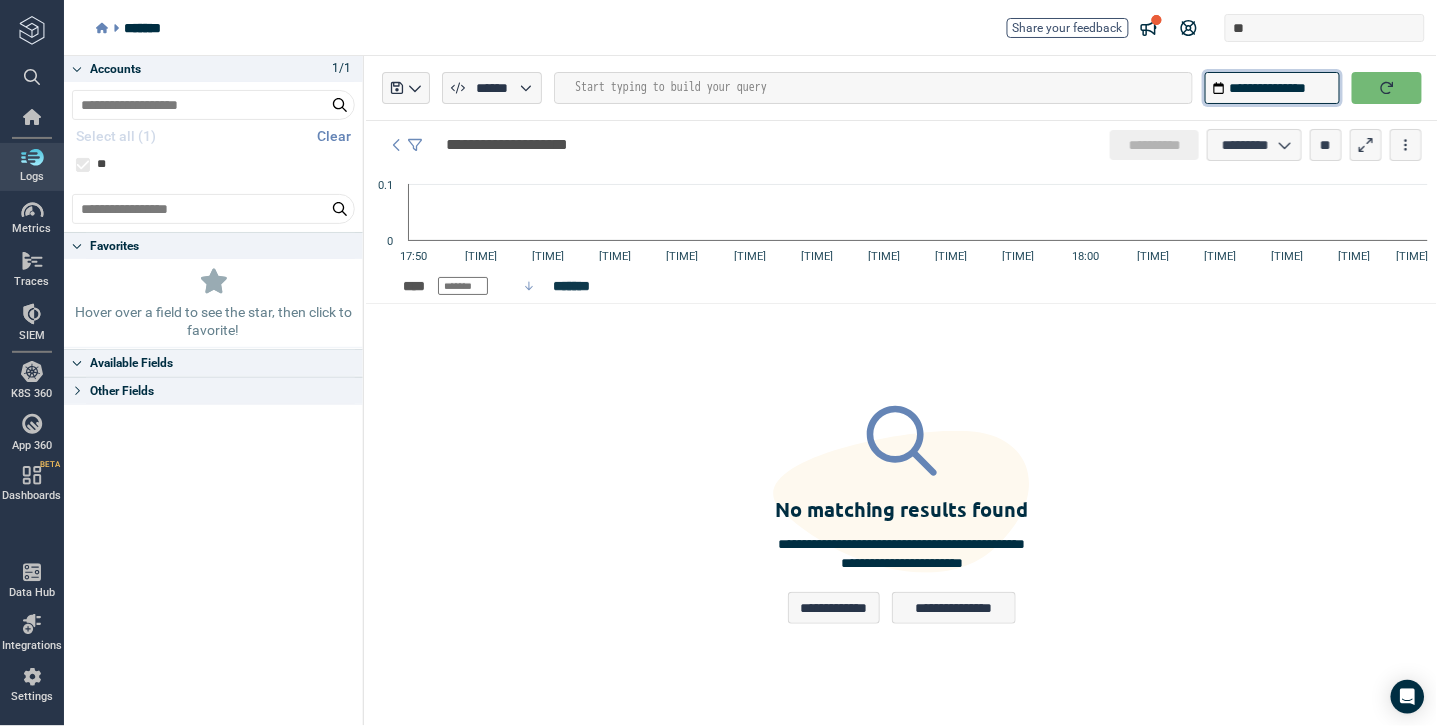 click on "**********" at bounding box center [1272, 88] 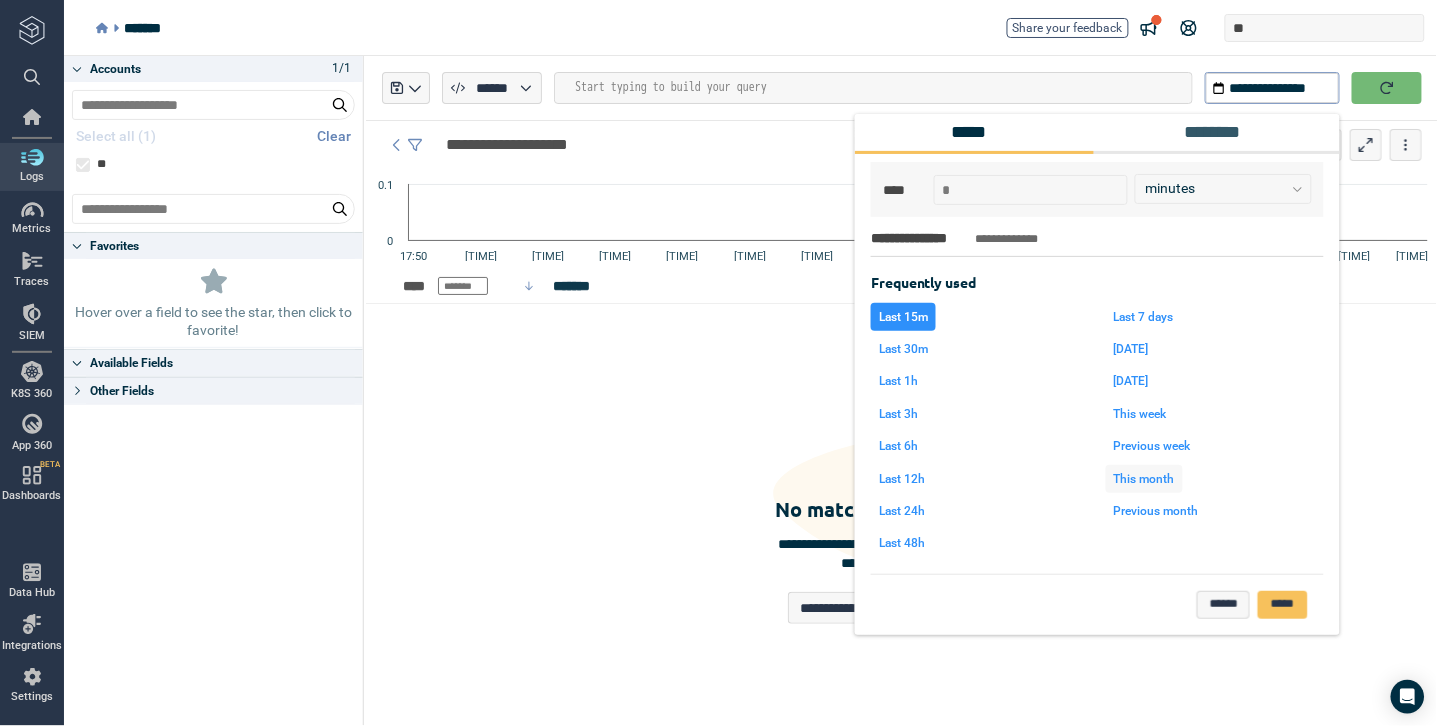 click on "This month" at bounding box center [1144, 479] 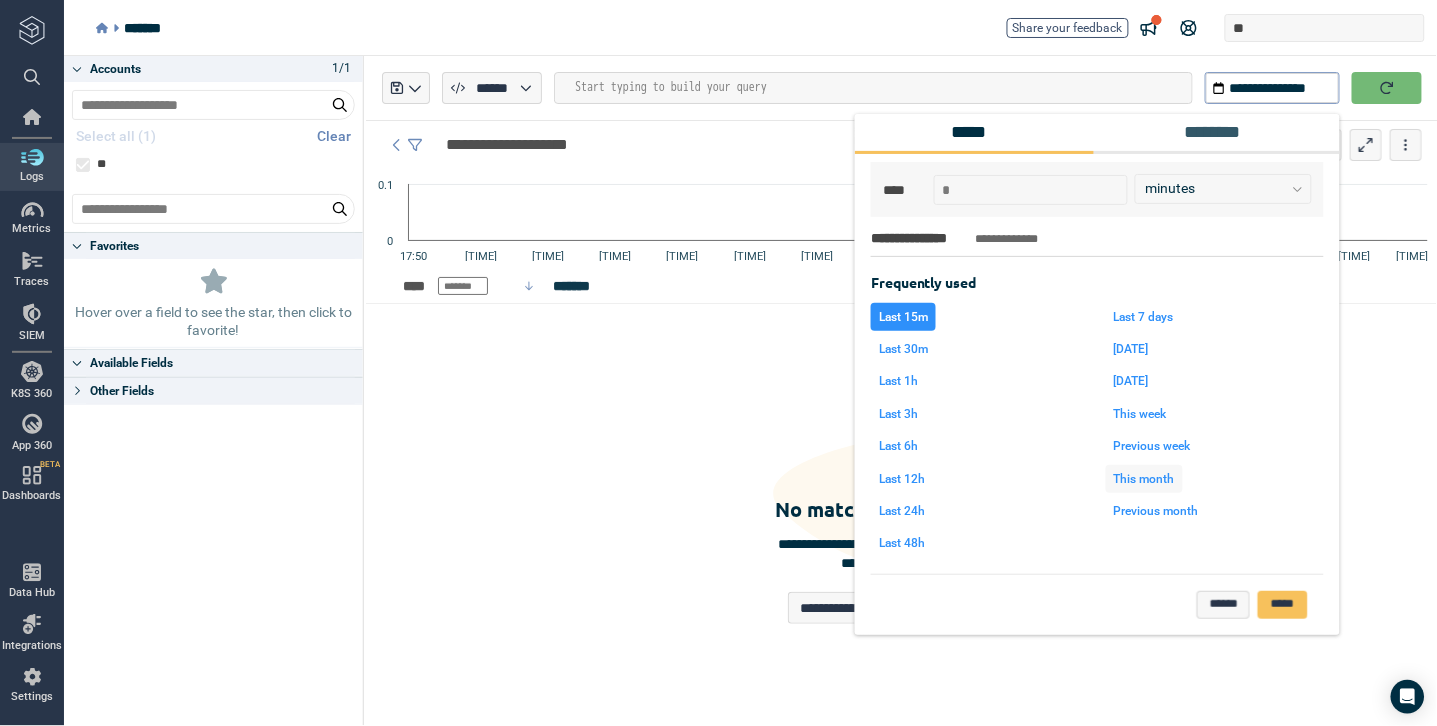 type 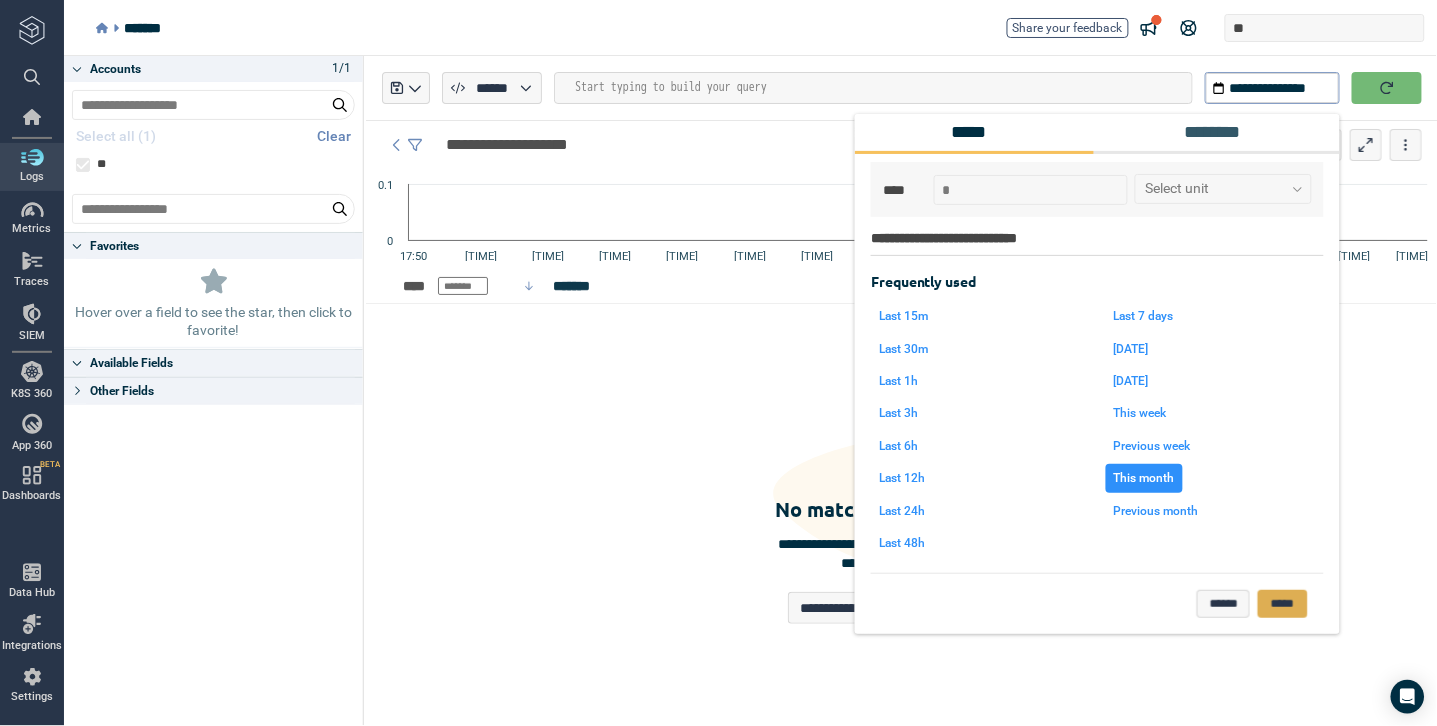 click on "*****" at bounding box center (1283, 605) 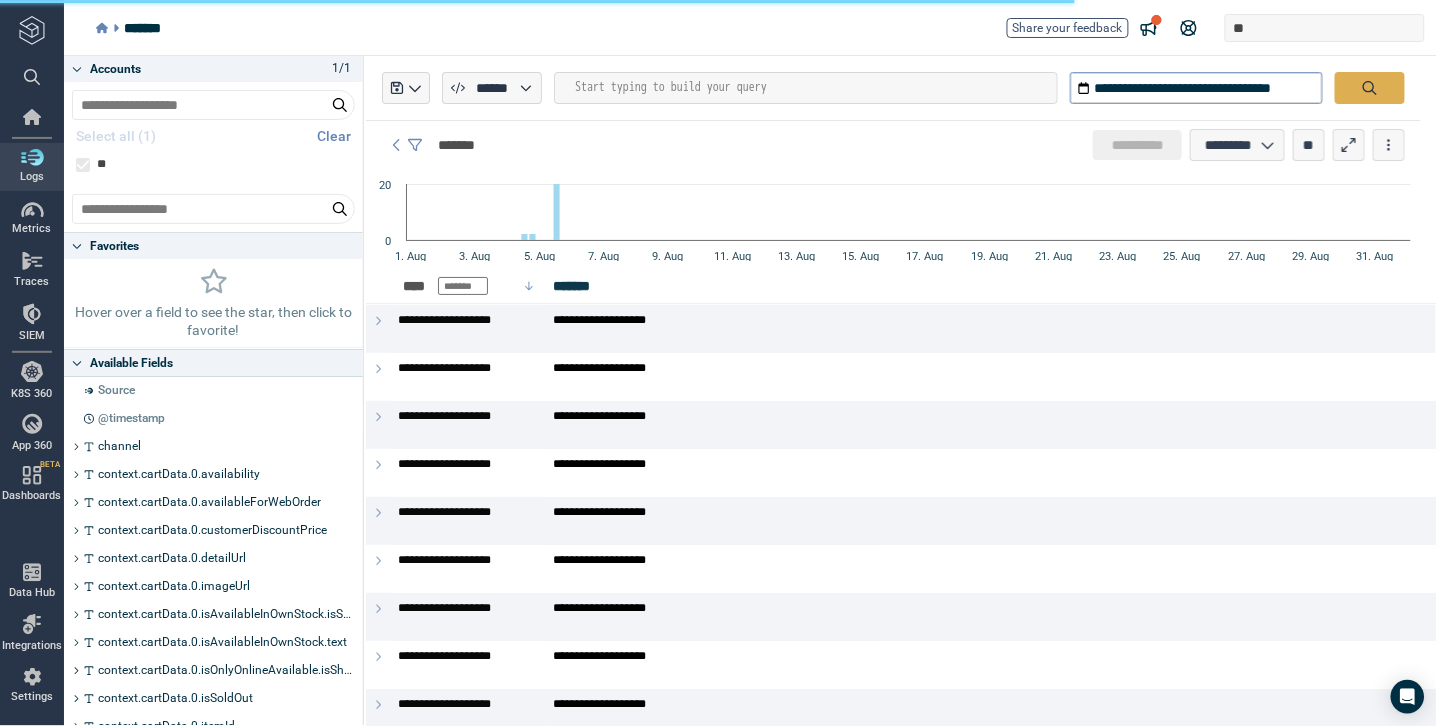 type on "*" 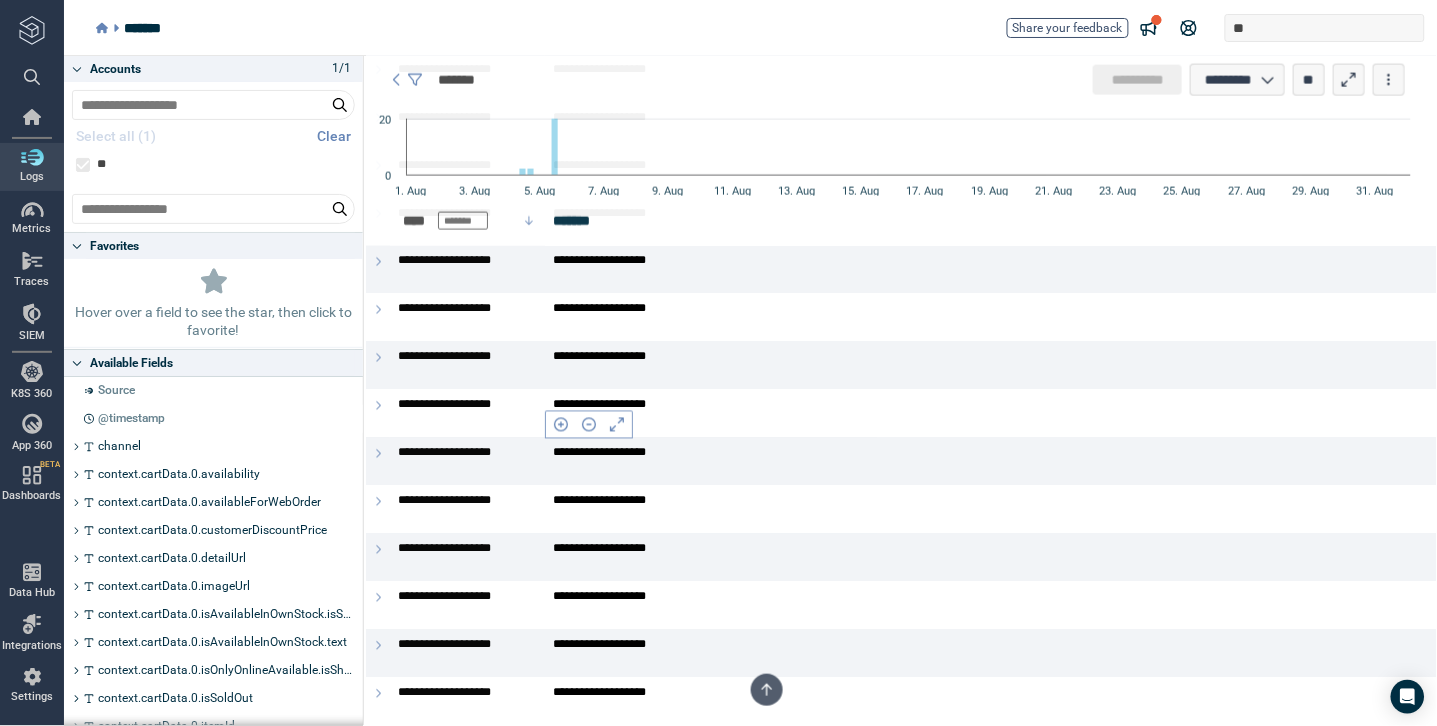scroll, scrollTop: 0, scrollLeft: 0, axis: both 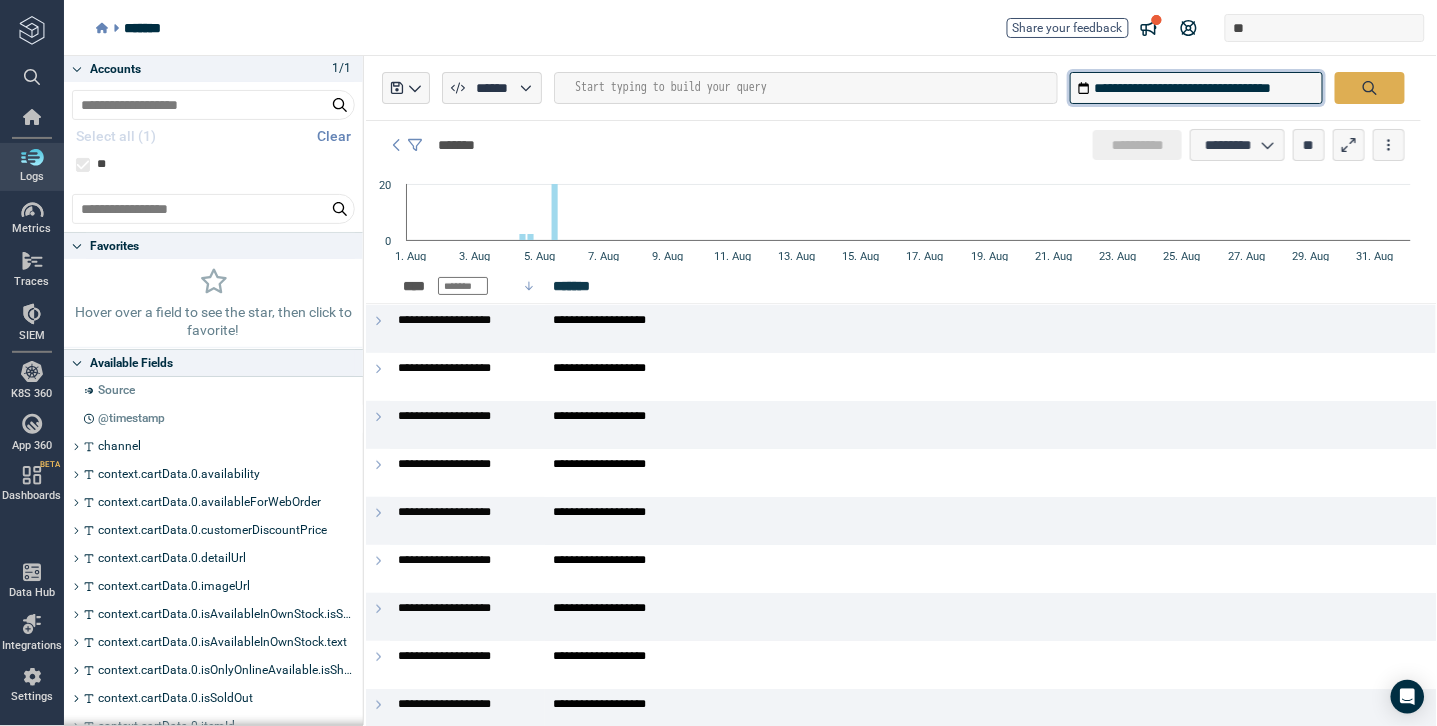 click on "**********" at bounding box center [1196, 88] 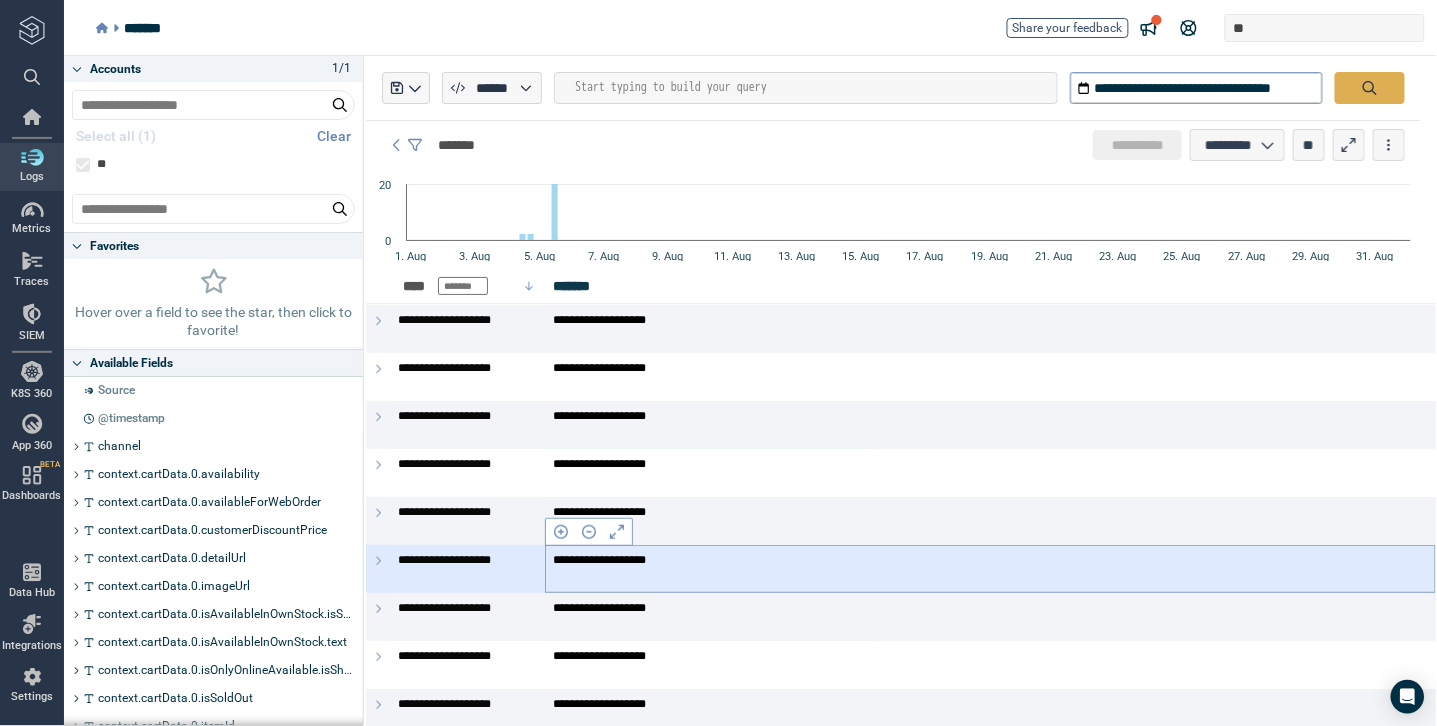 click on "**********" at bounding box center (990, 569) 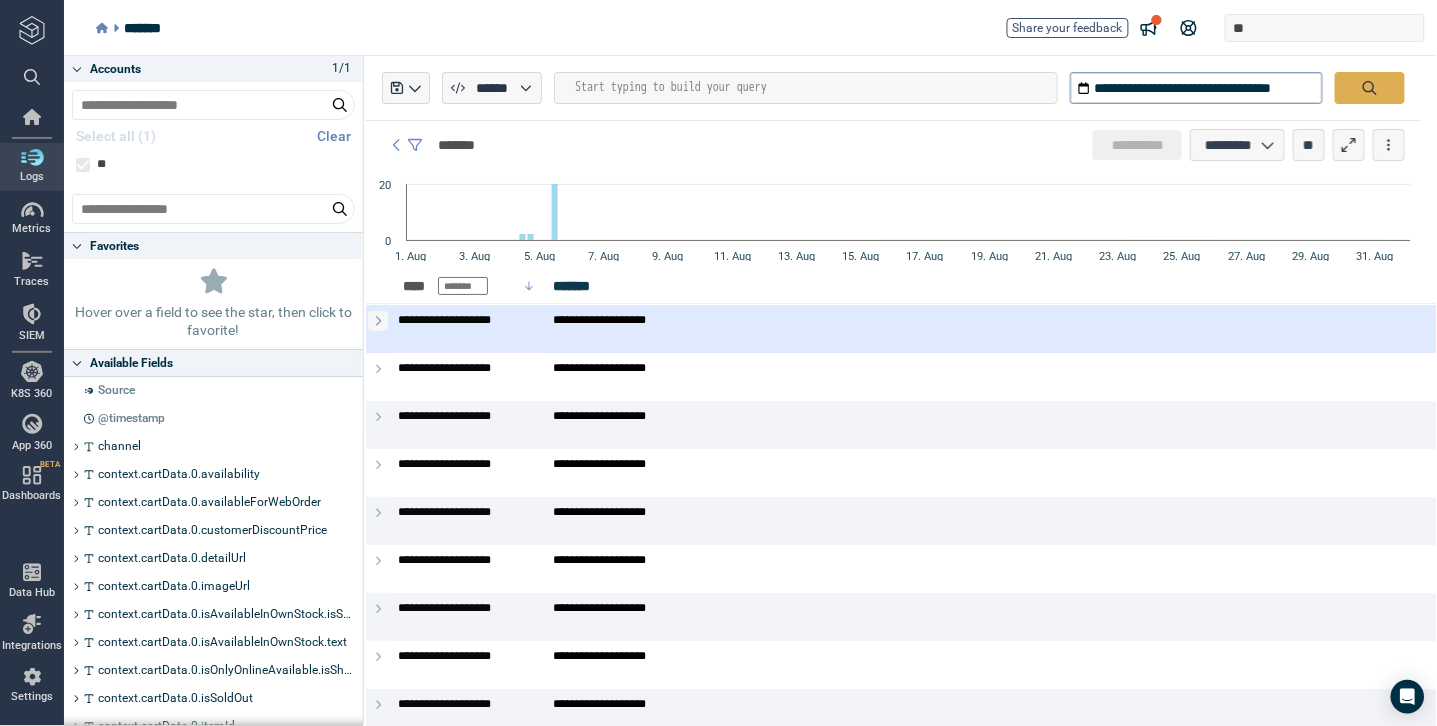 click 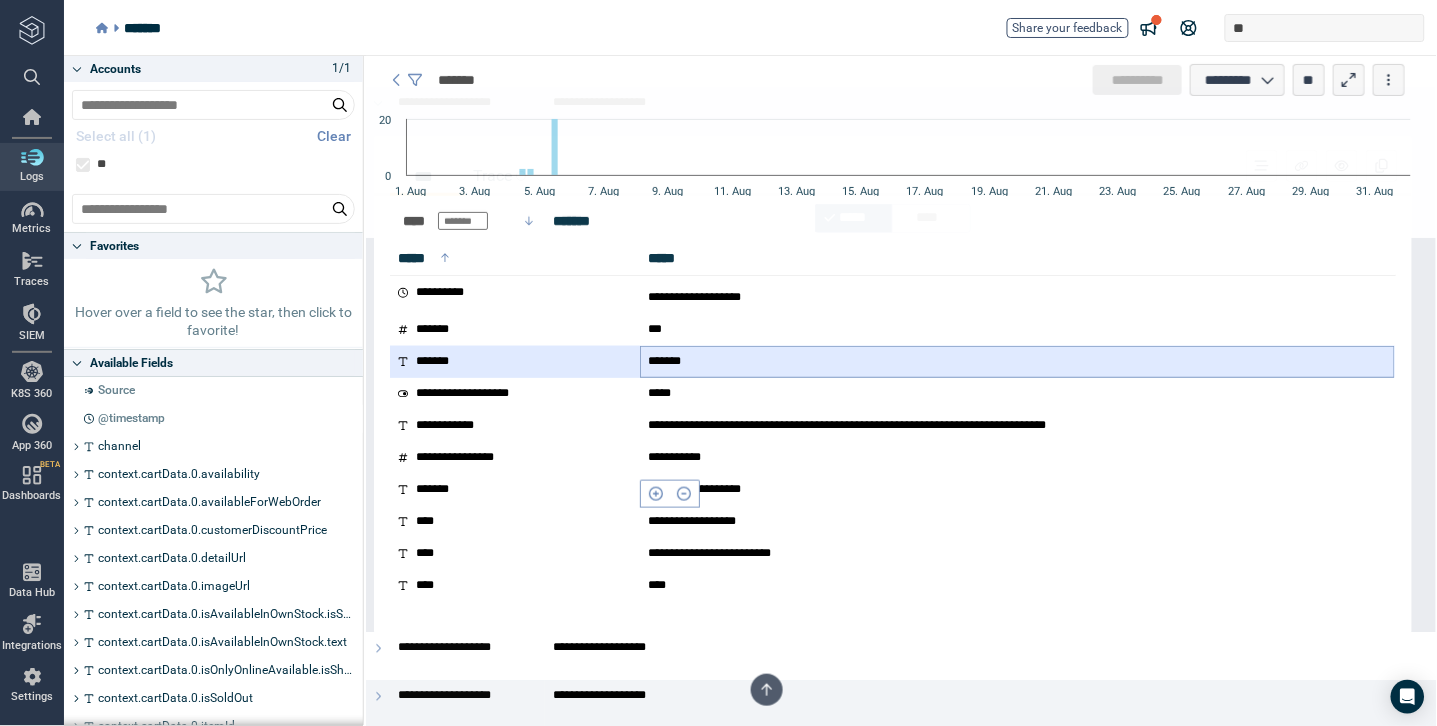 scroll, scrollTop: 0, scrollLeft: 0, axis: both 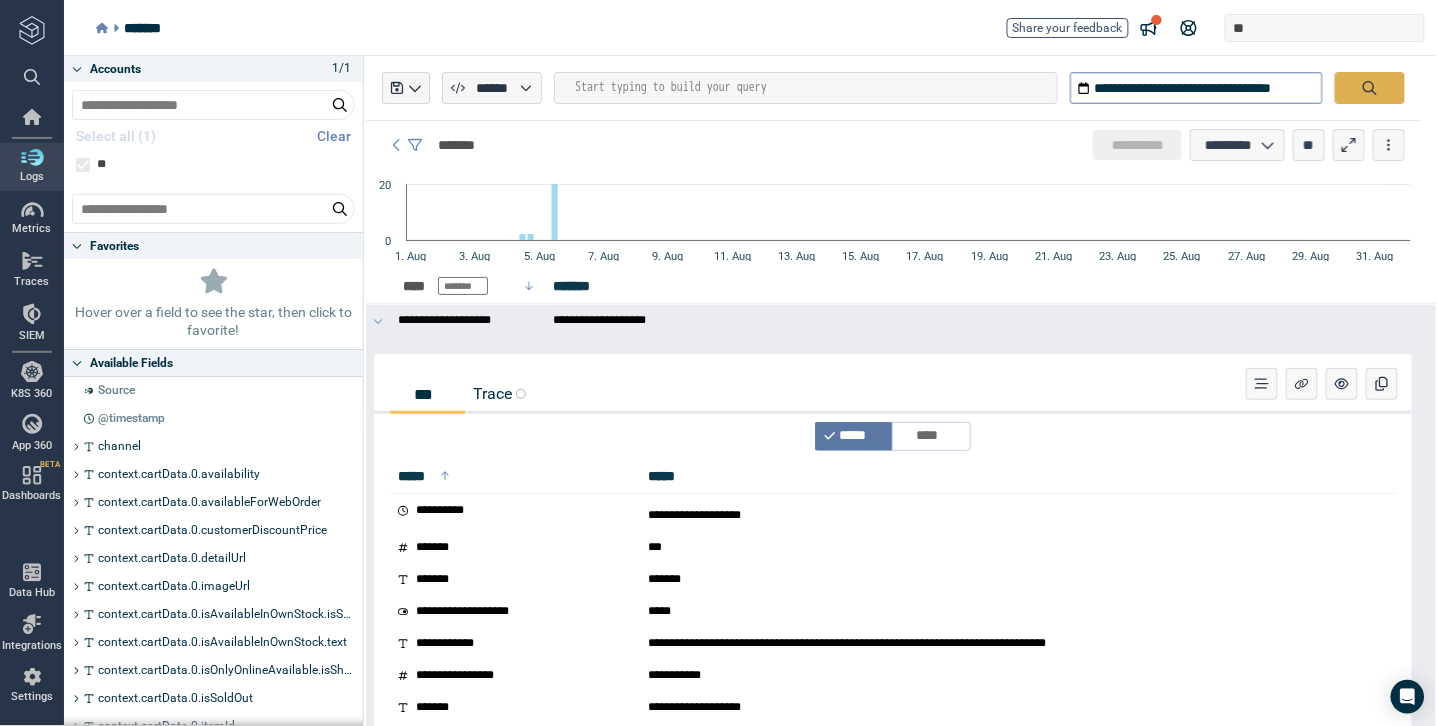 click on "Trace" at bounding box center (499, 393) 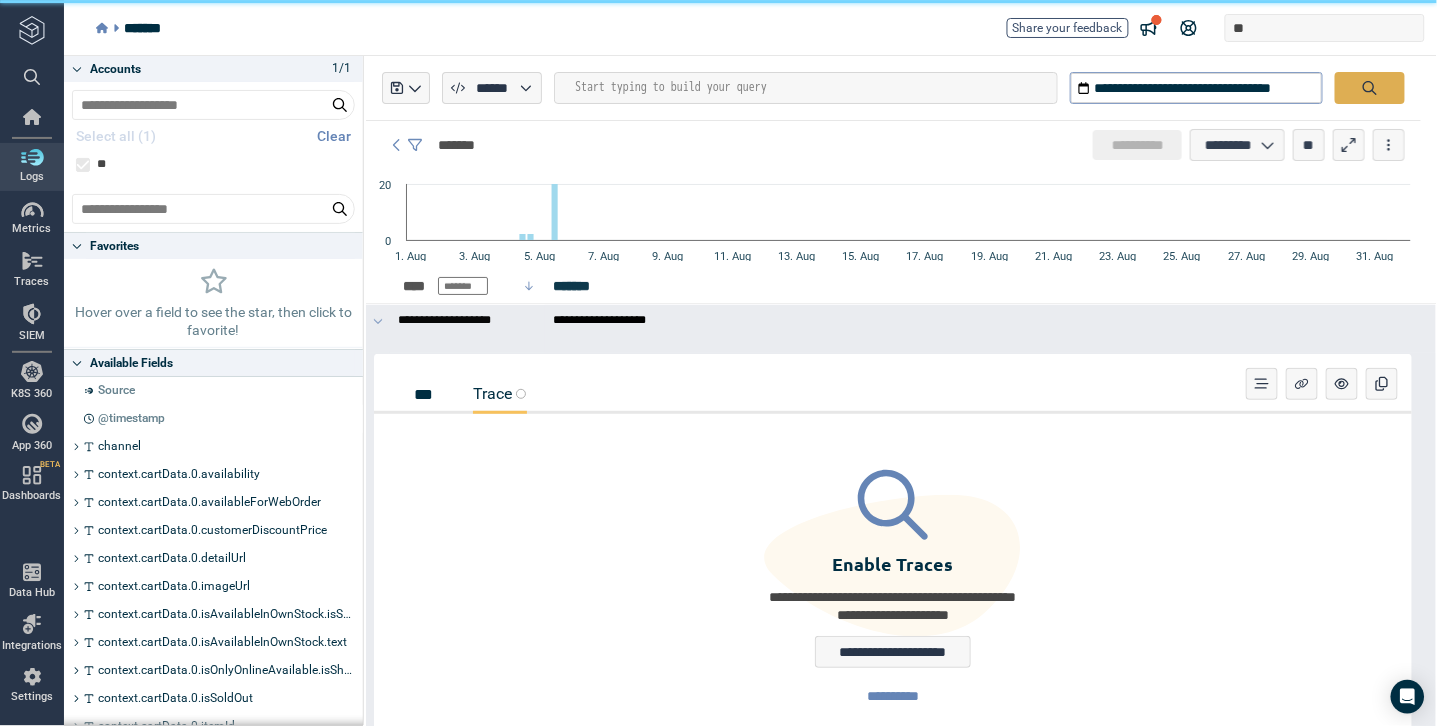 click on "***" at bounding box center (427, 394) 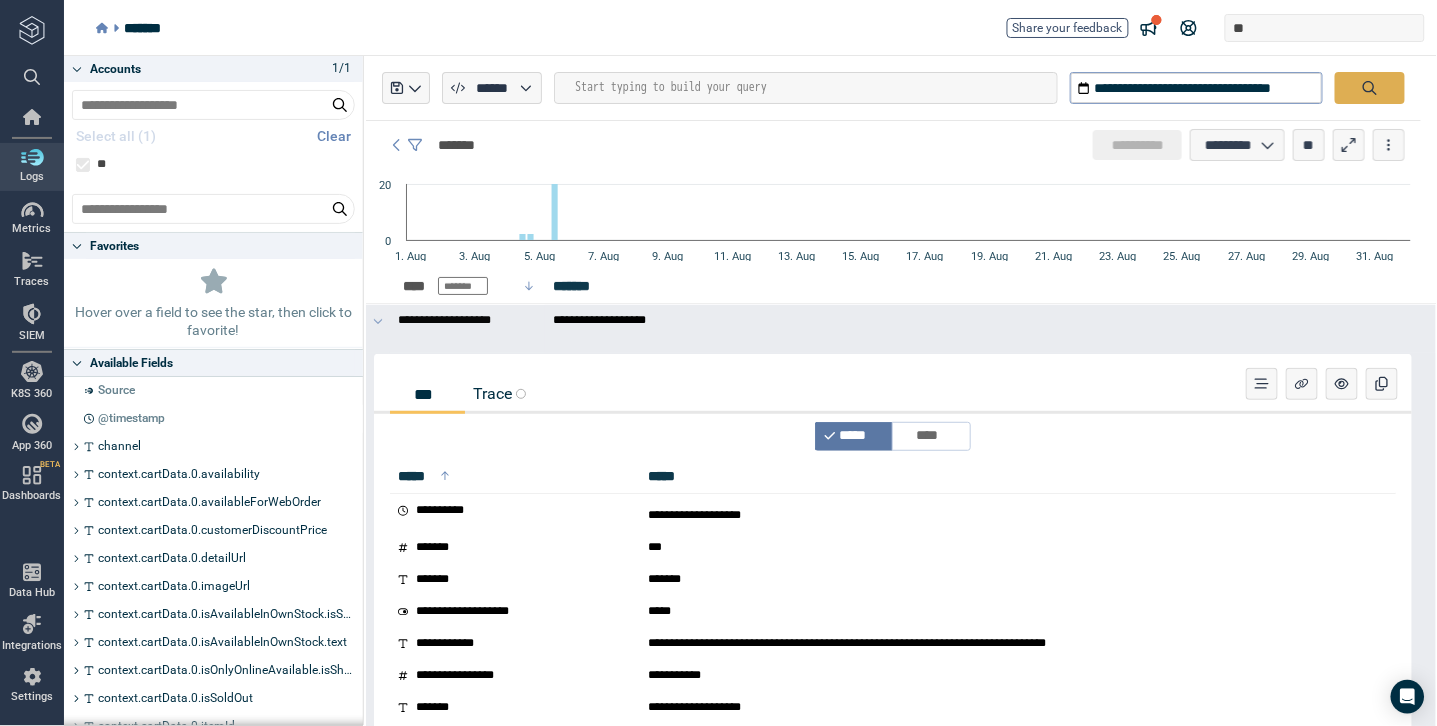 click on "Trace" at bounding box center (499, 393) 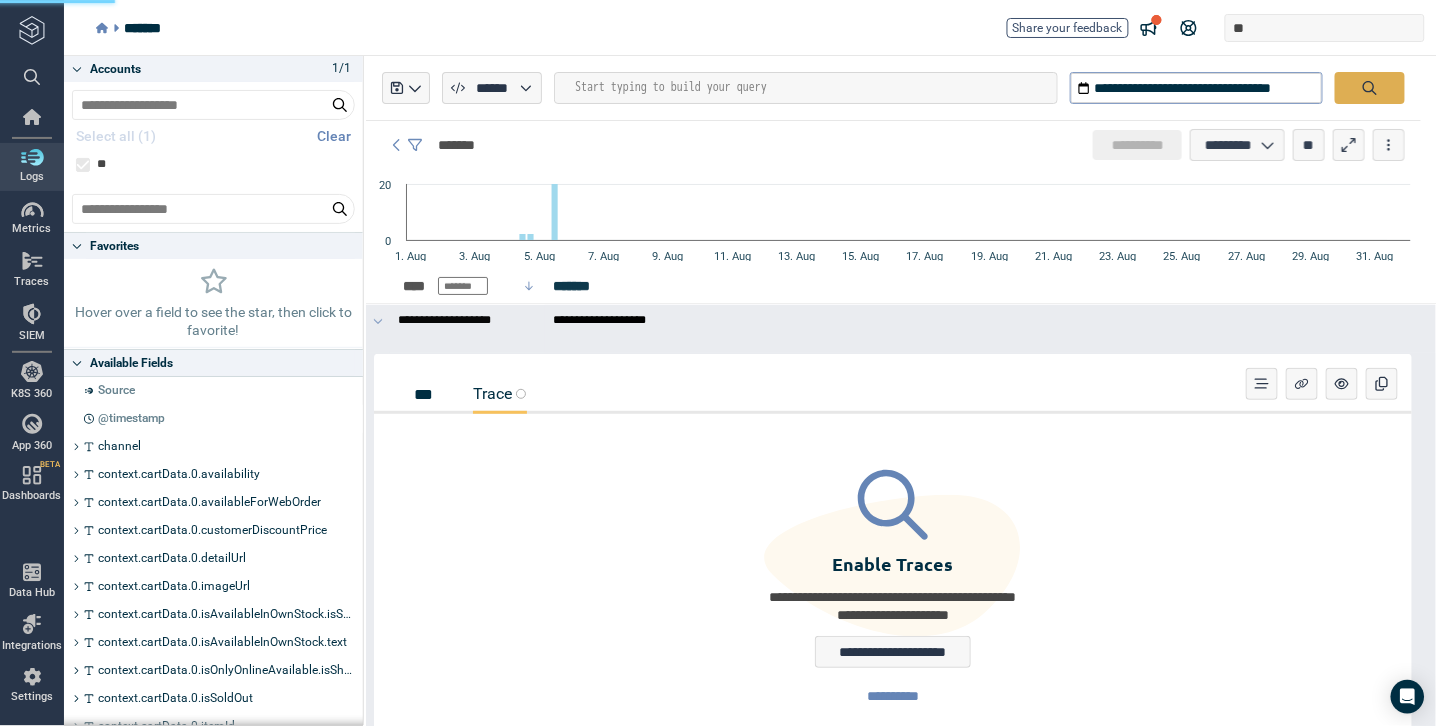 click on "***" at bounding box center [427, 394] 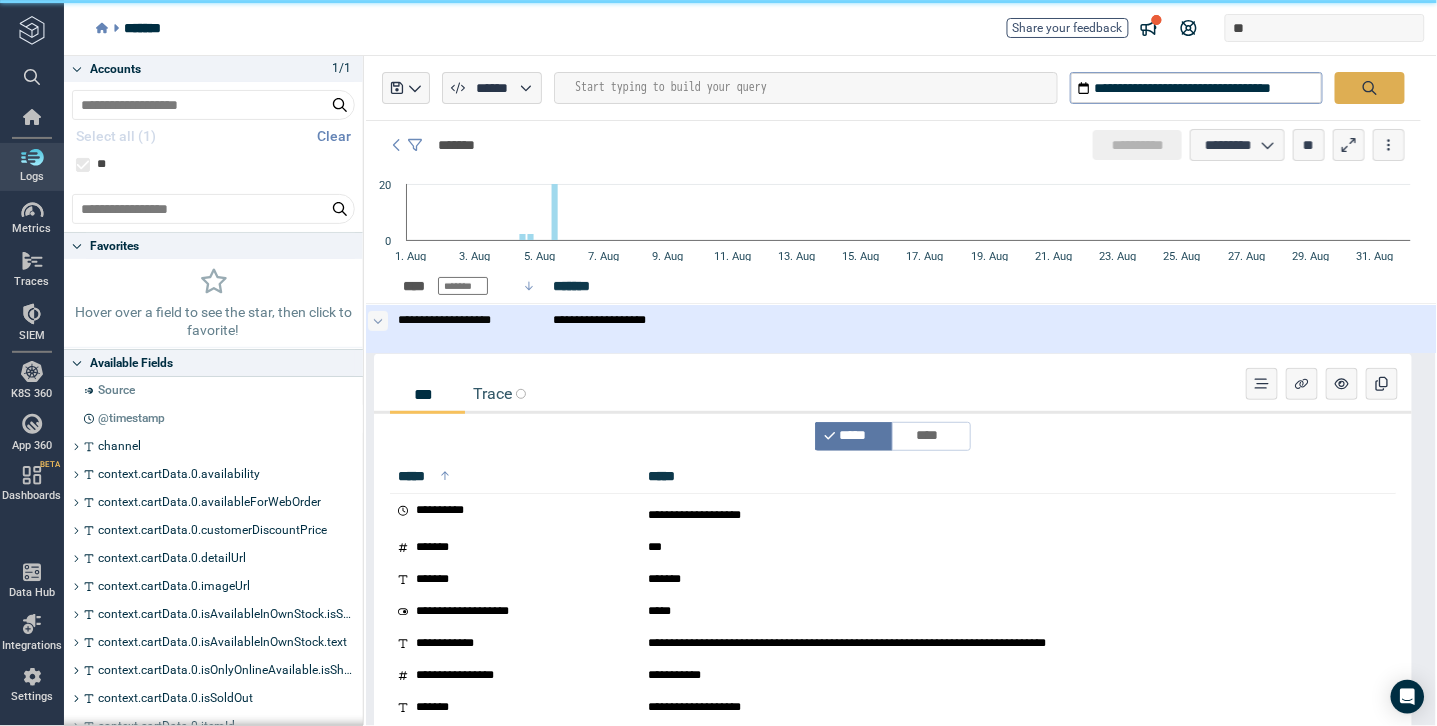 click at bounding box center [378, 321] 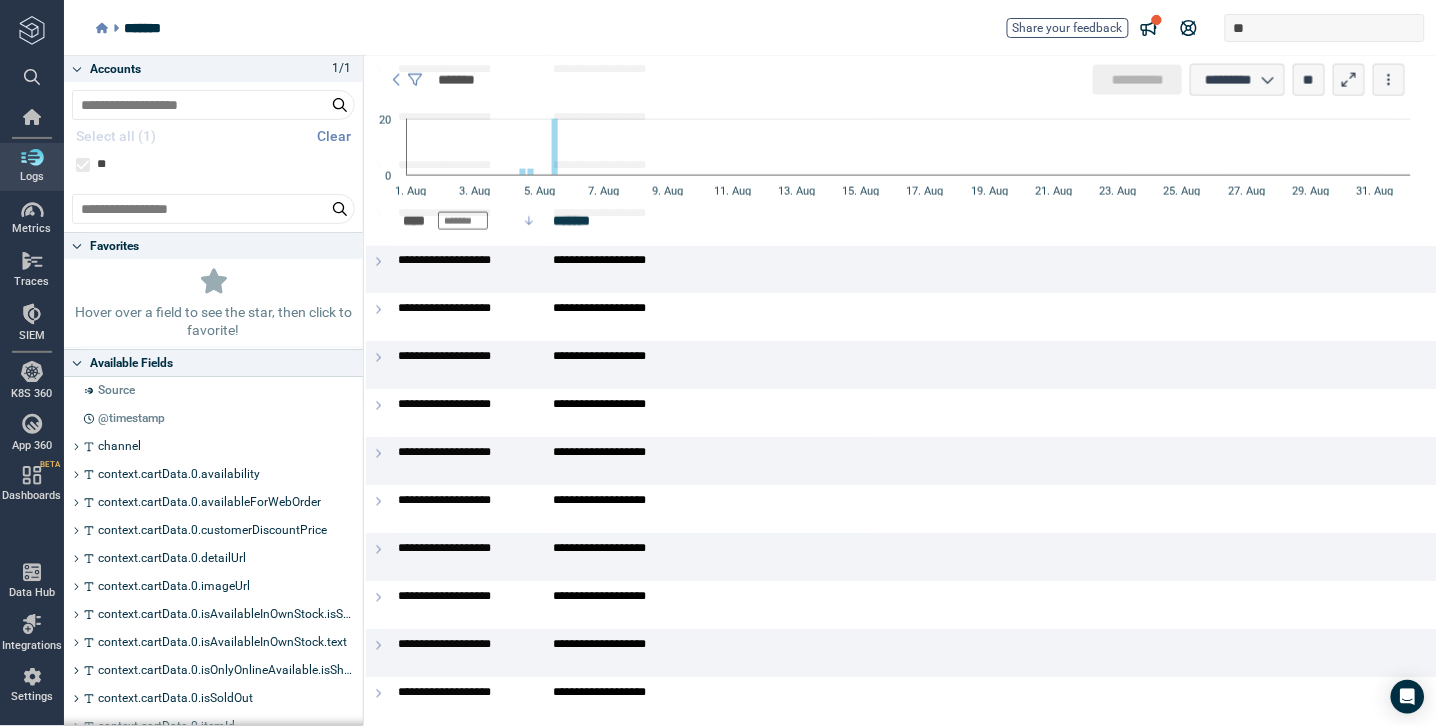 scroll, scrollTop: 0, scrollLeft: 0, axis: both 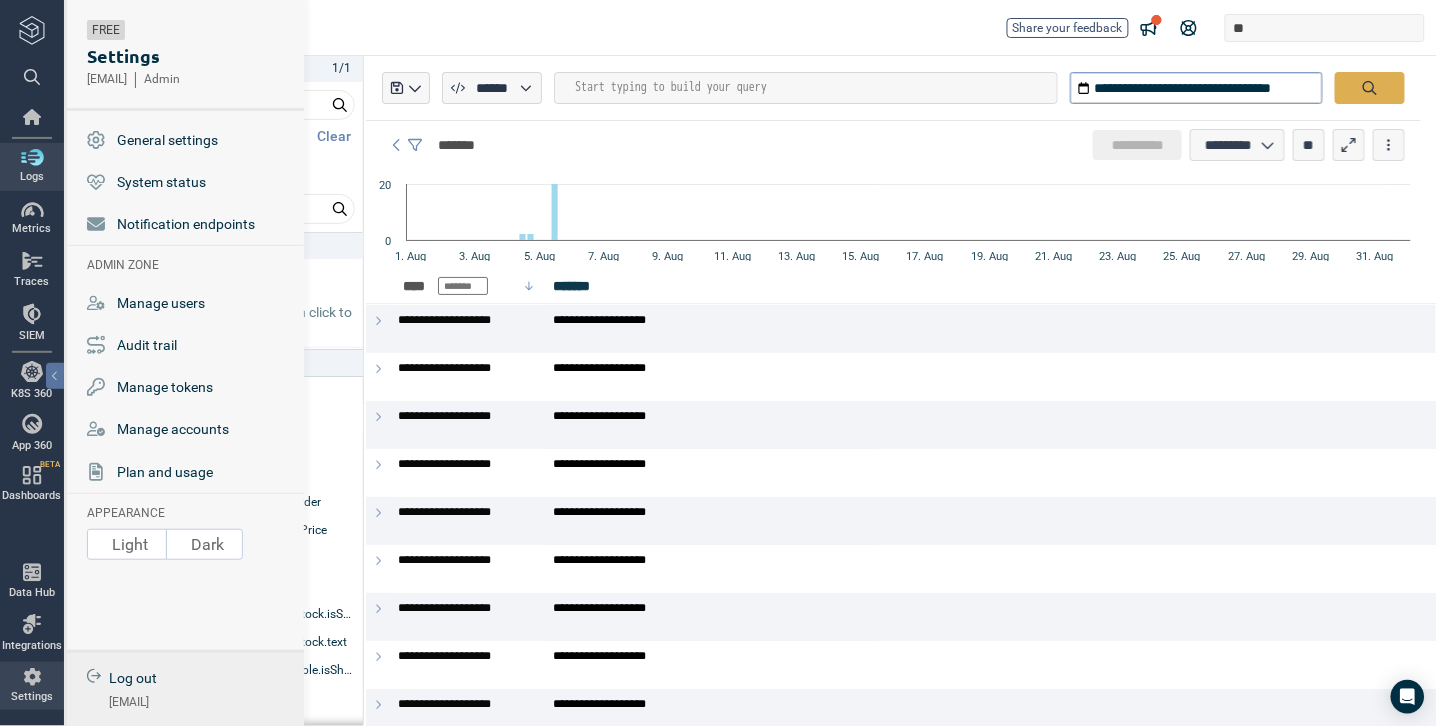 click on "Log out" at bounding box center (133, 678) 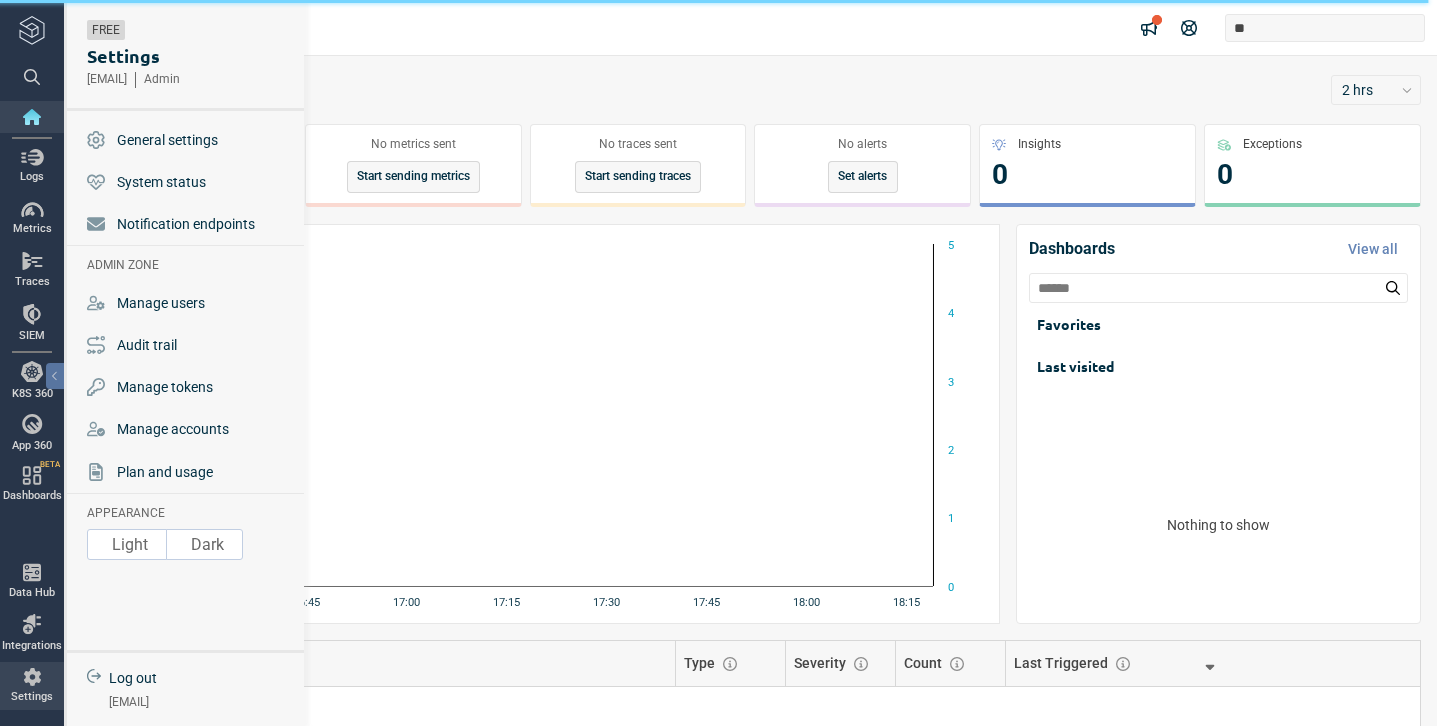 scroll, scrollTop: 0, scrollLeft: 0, axis: both 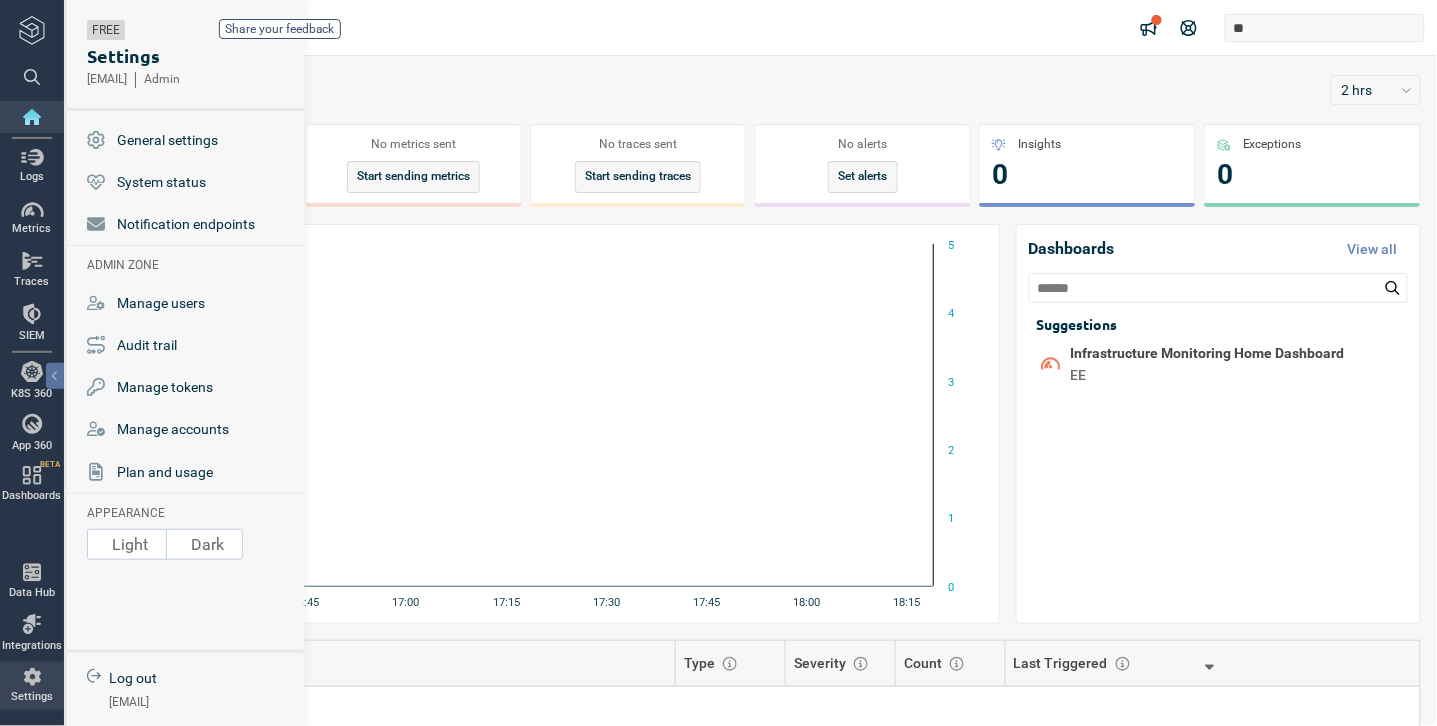 click at bounding box center [32, 677] 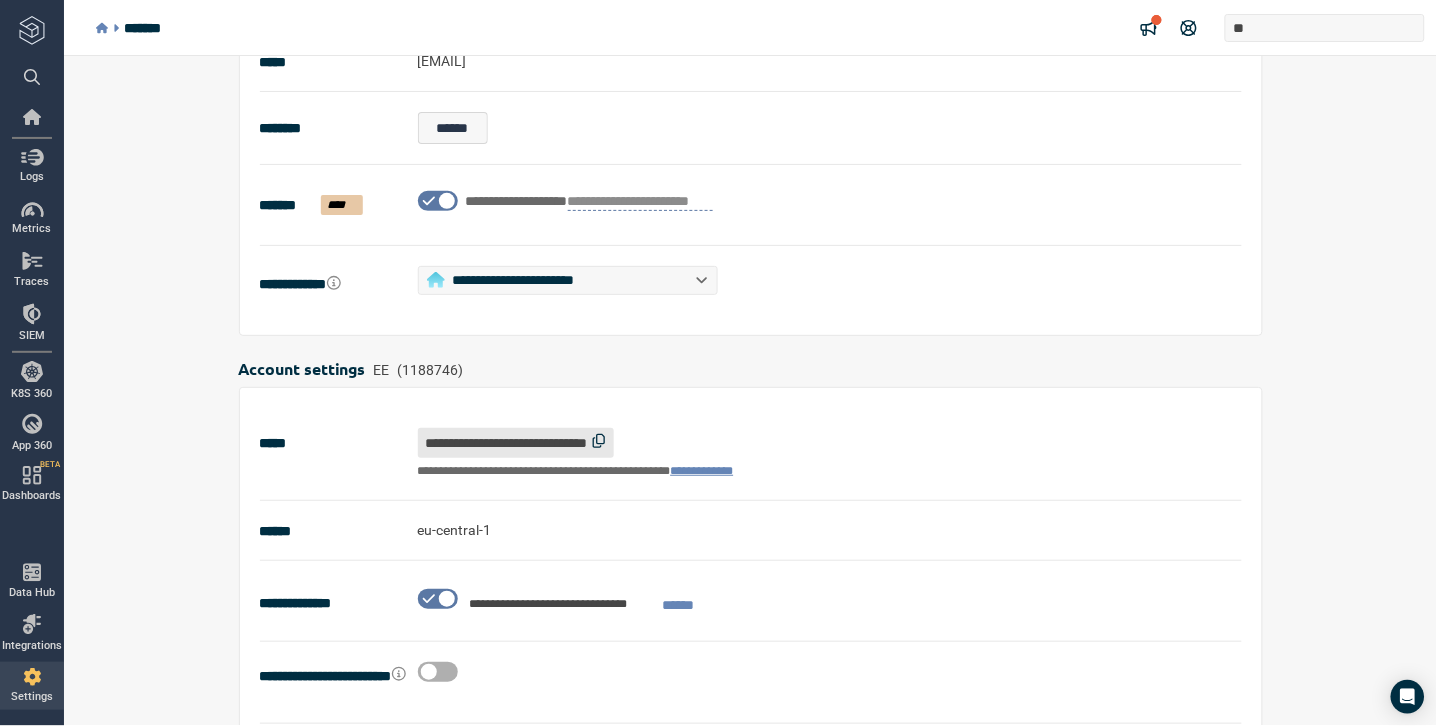 scroll, scrollTop: 0, scrollLeft: 0, axis: both 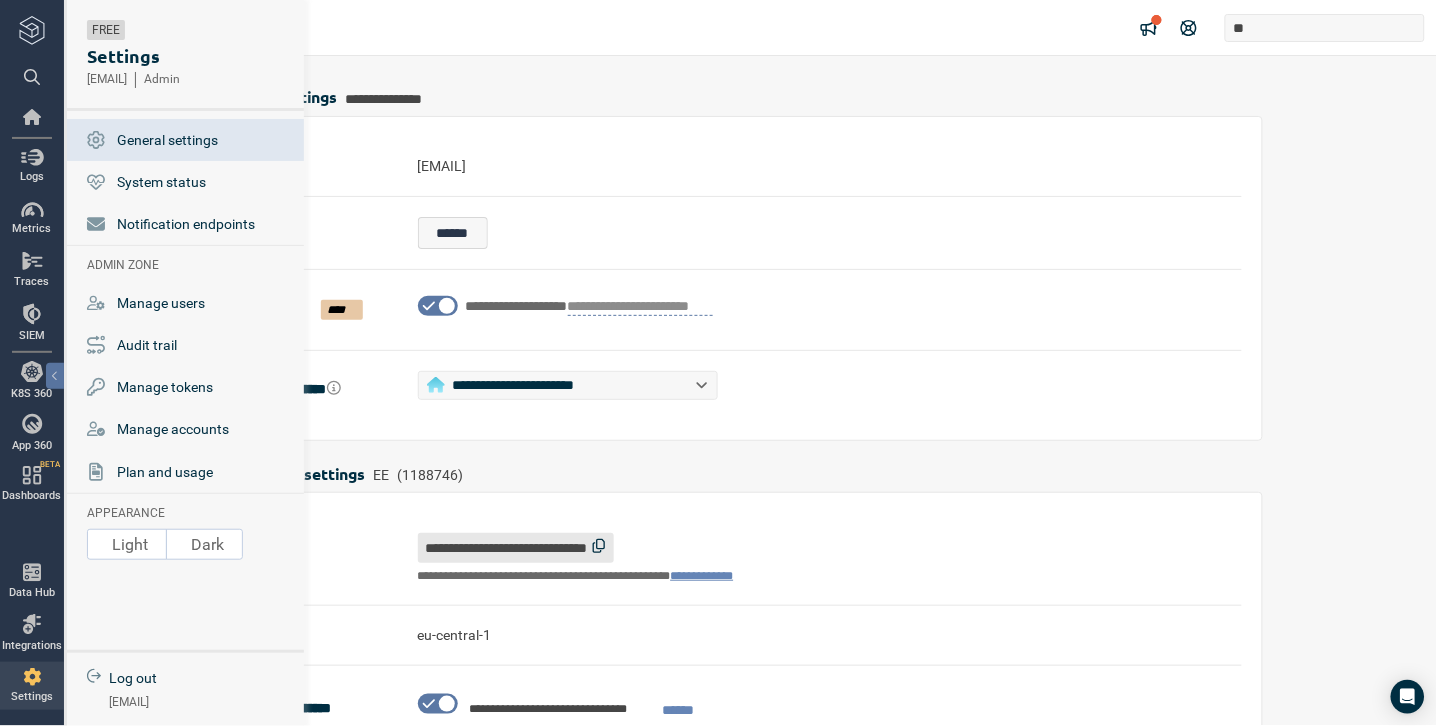 click on "Settings" at bounding box center (32, 686) 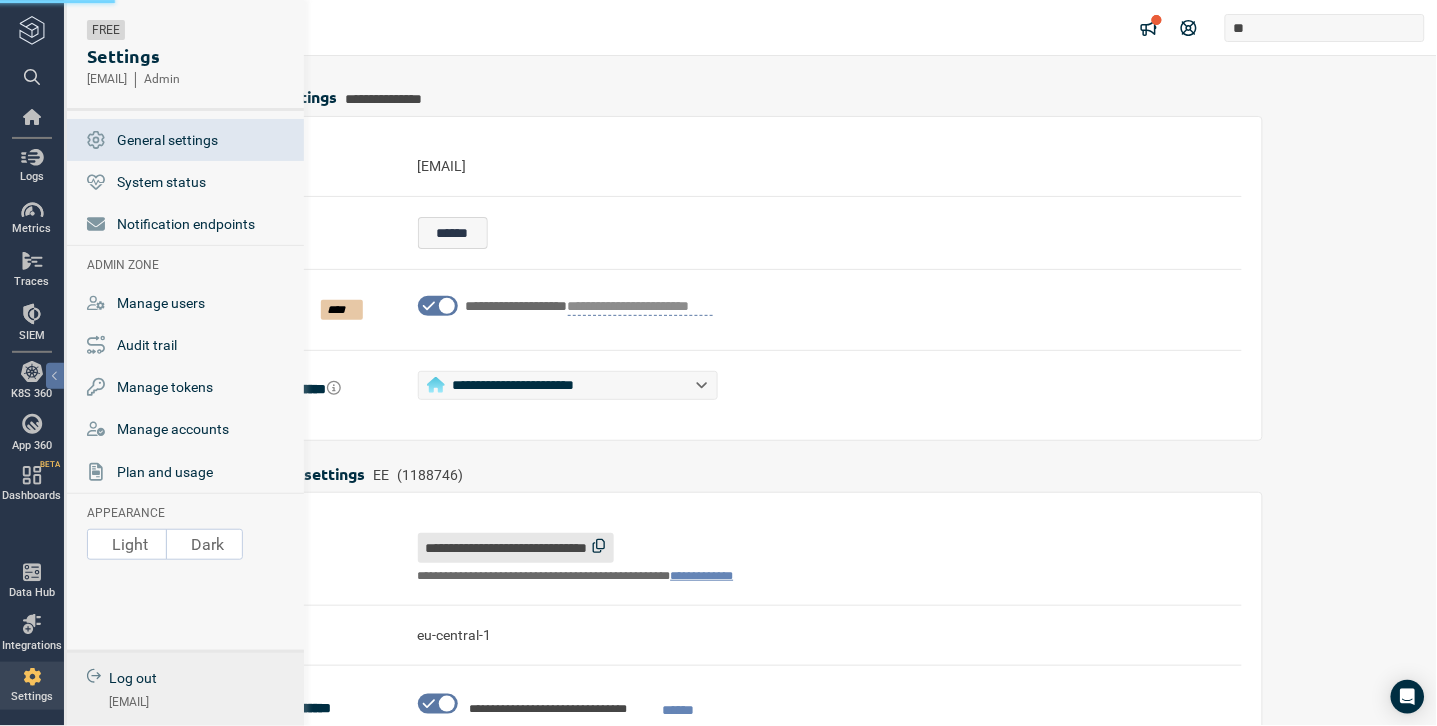 click on "Log out" at bounding box center (133, 678) 